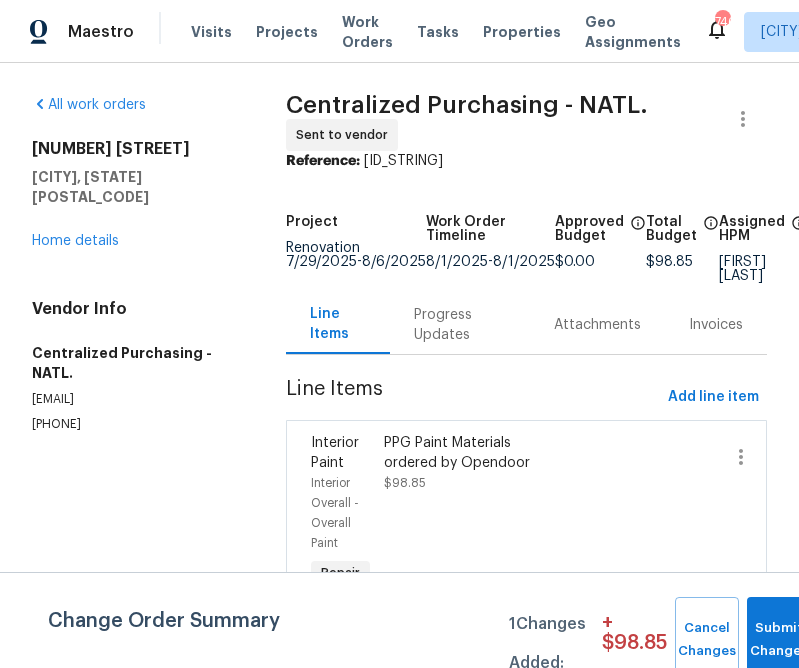 scroll, scrollTop: 0, scrollLeft: 0, axis: both 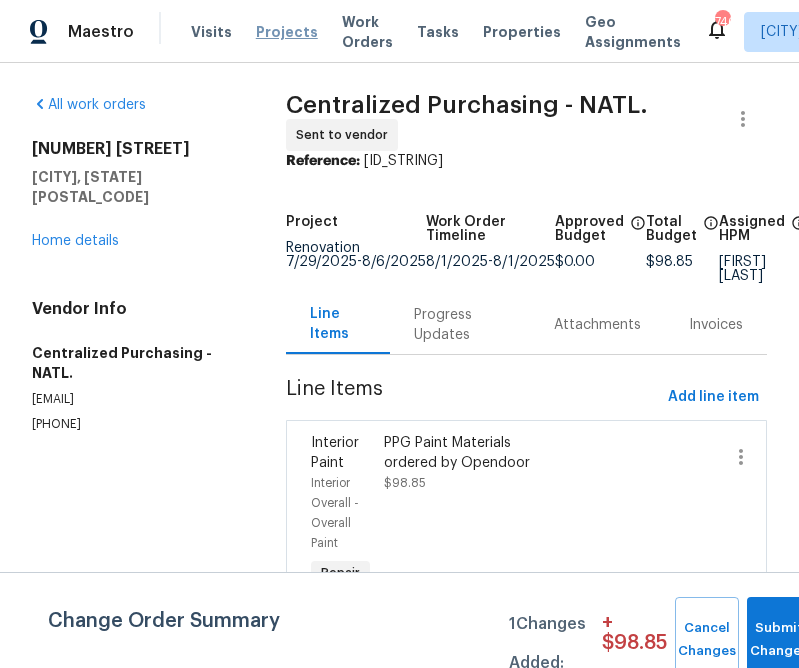 click on "Projects" at bounding box center [287, 32] 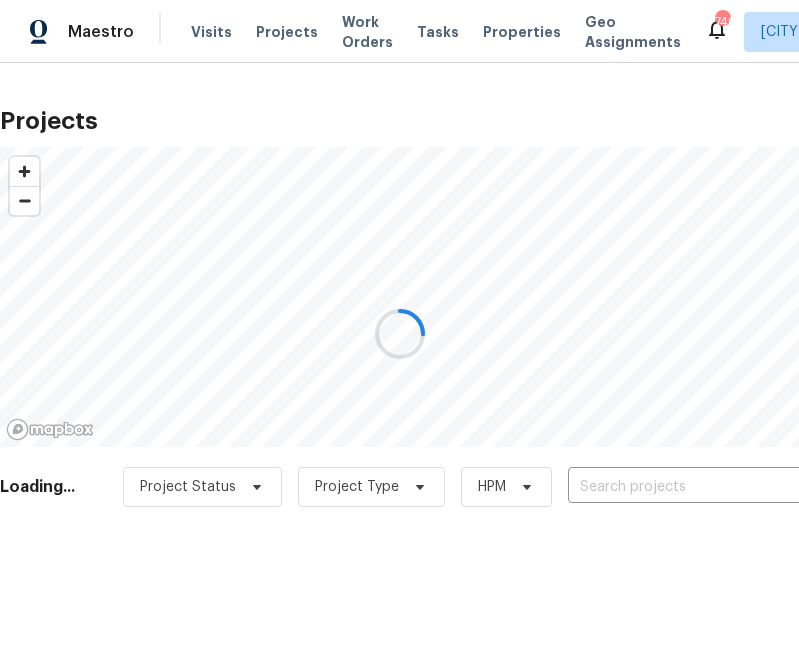 click at bounding box center [399, 334] 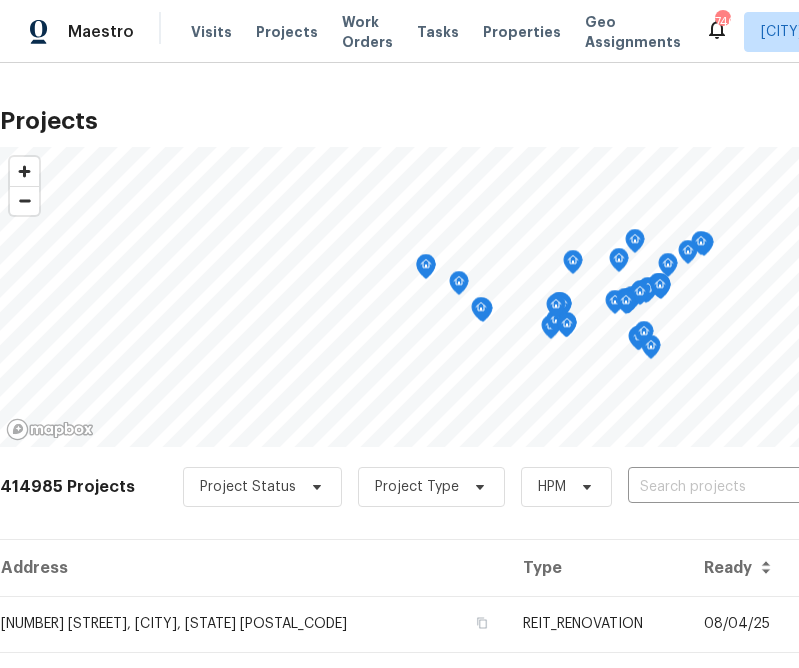 click at bounding box center (742, 487) 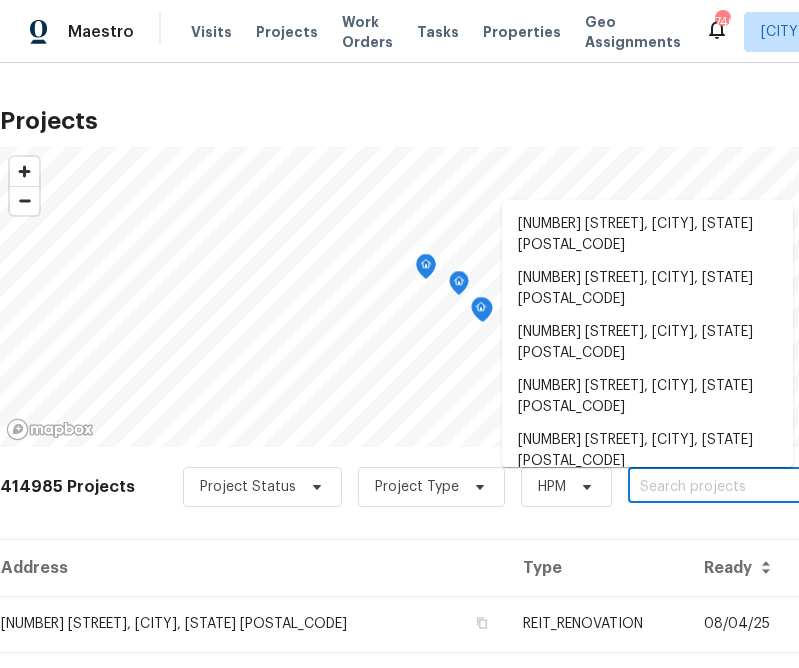 paste on "[NUMBER] [STREET], [CITY], [STATE] [POSTAL_CODE]" 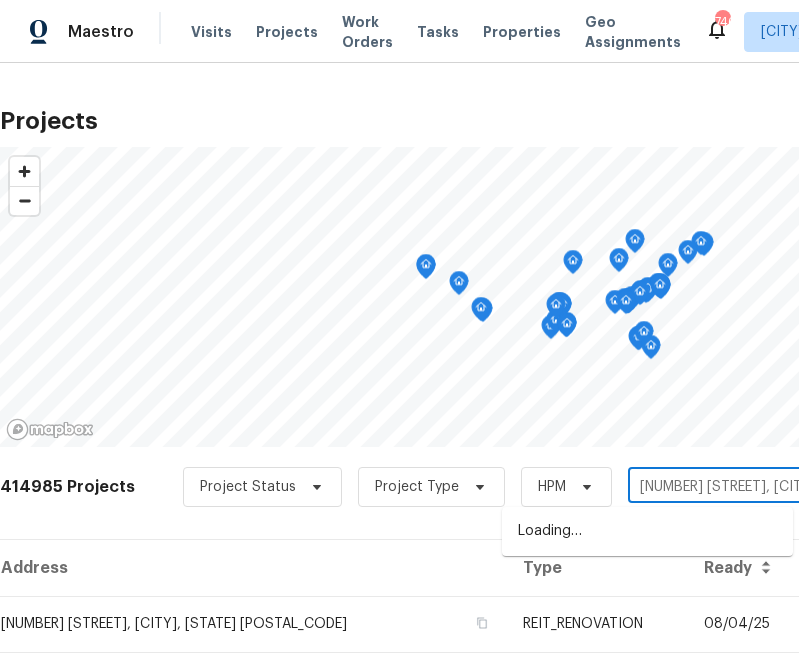 scroll, scrollTop: 0, scrollLeft: 31, axis: horizontal 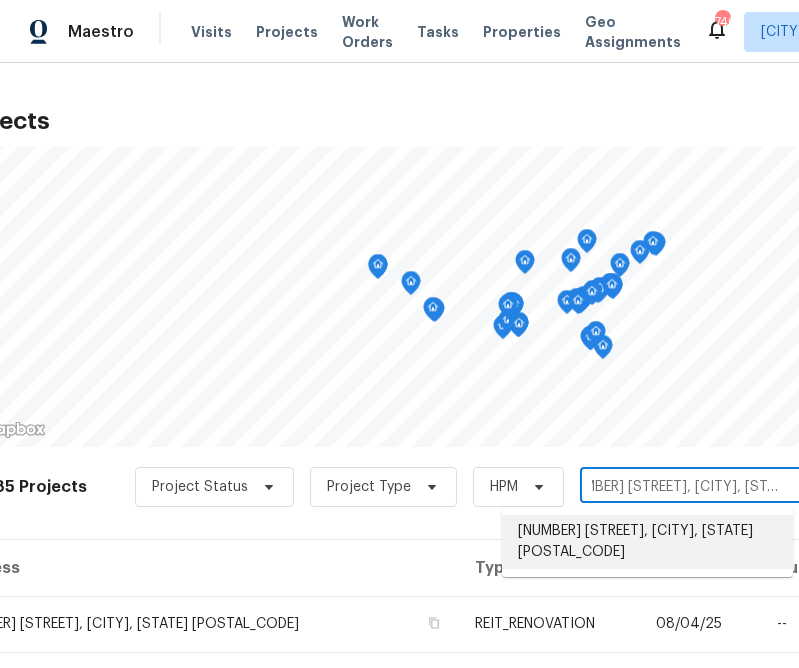 click on "[NUMBER] [STREET], [CITY], [STATE] [POSTAL_CODE]" at bounding box center [647, 542] 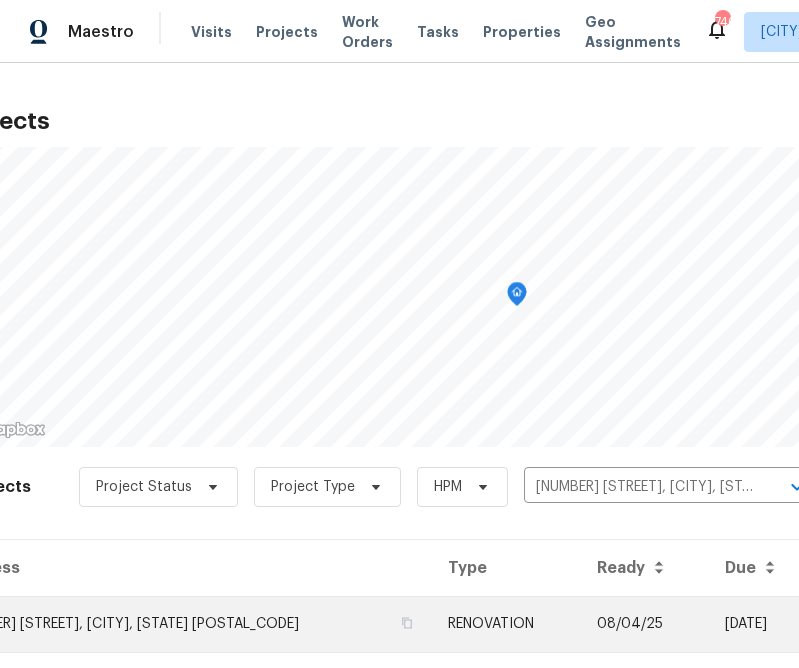 click on "[NUMBER] [STREET], [CITY], [STATE] [POSTAL_CODE]" at bounding box center [192, 624] 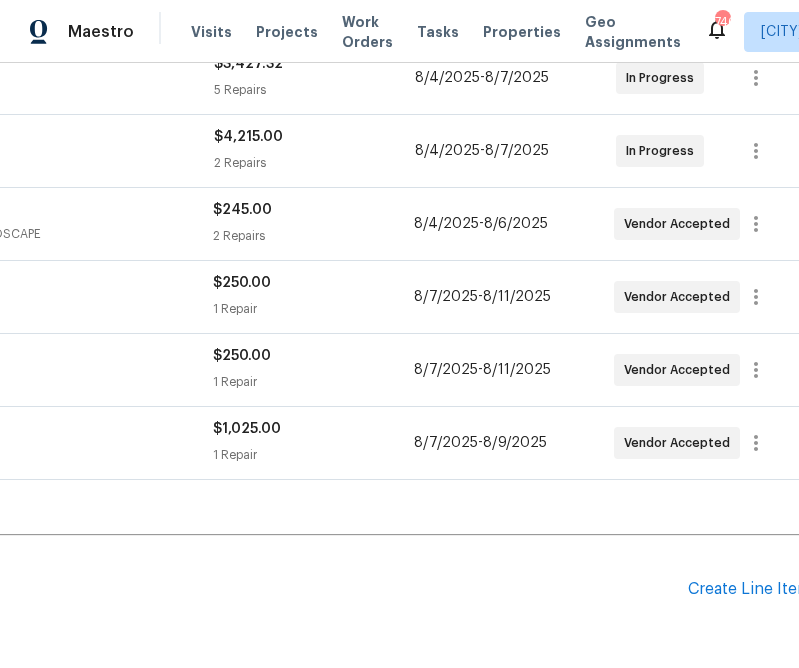 scroll, scrollTop: 405, scrollLeft: 331, axis: both 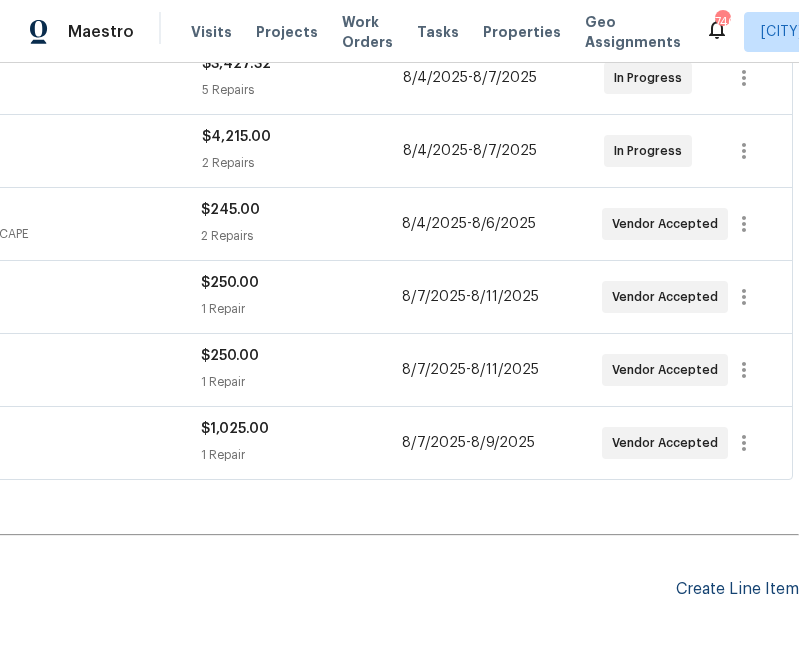 click on "Create Line Item" at bounding box center (737, 589) 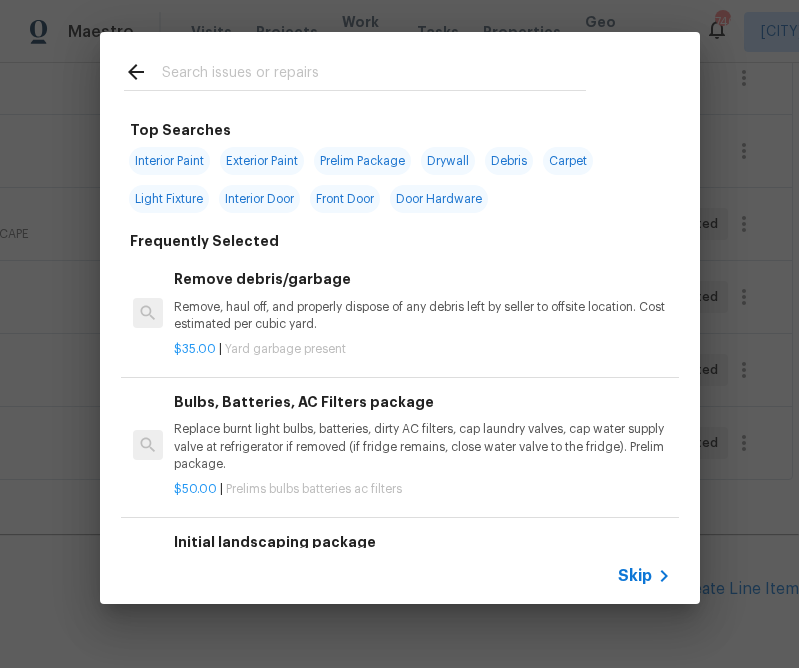 click on "Skip" at bounding box center [635, 576] 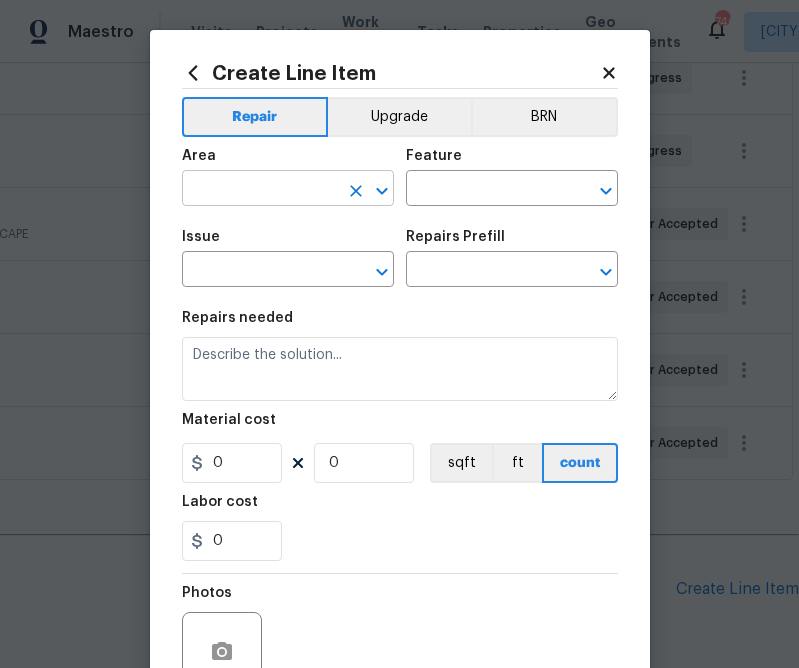 click at bounding box center [260, 190] 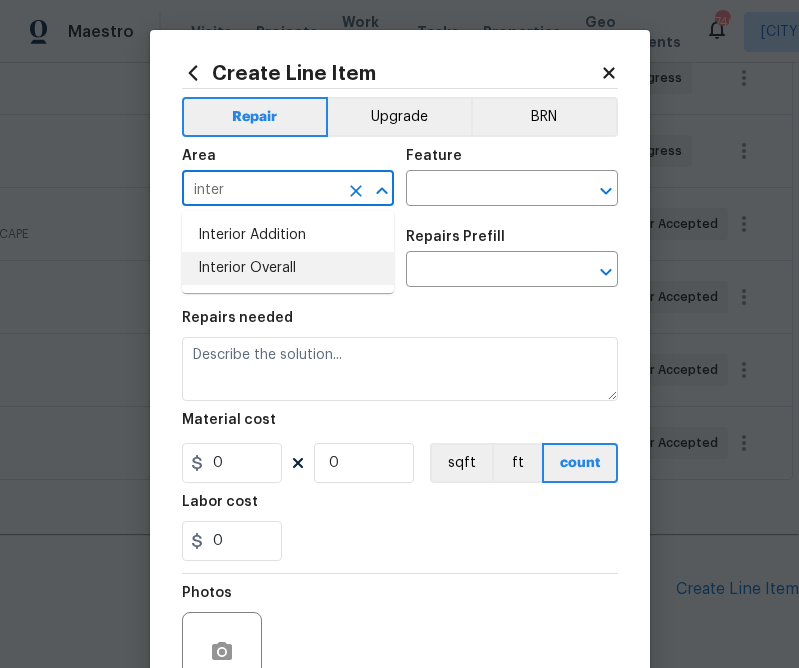 click on "Interior Overall" at bounding box center [288, 268] 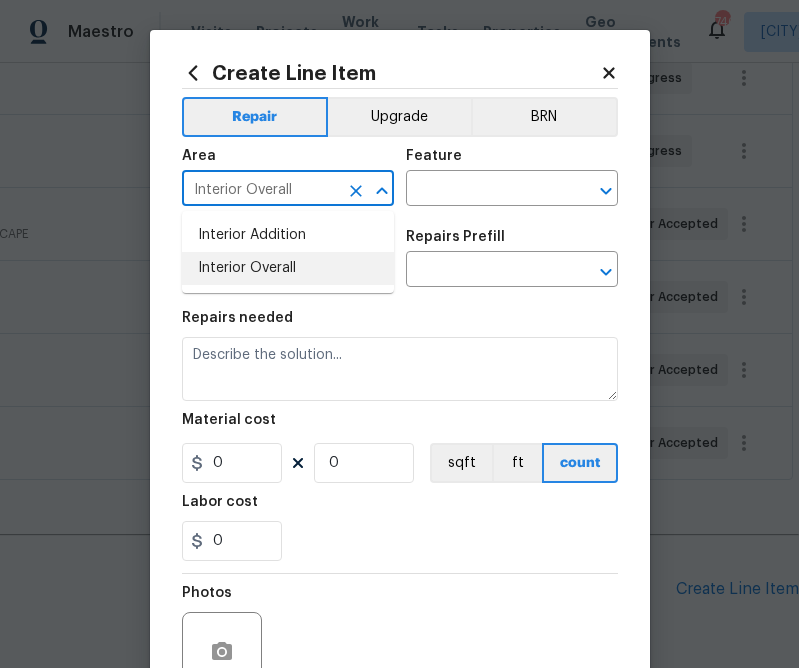 type on "Interior Overall" 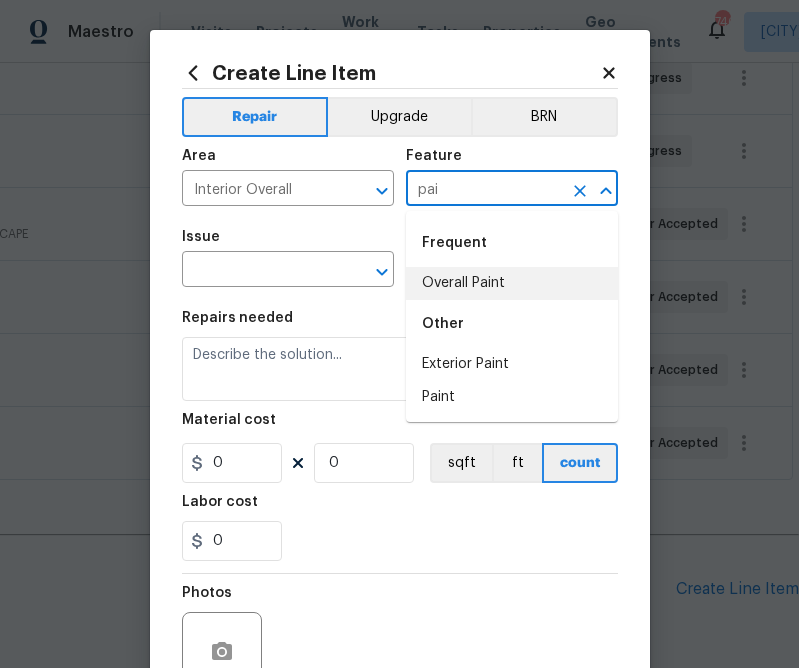 click on "Overall Paint" at bounding box center [512, 283] 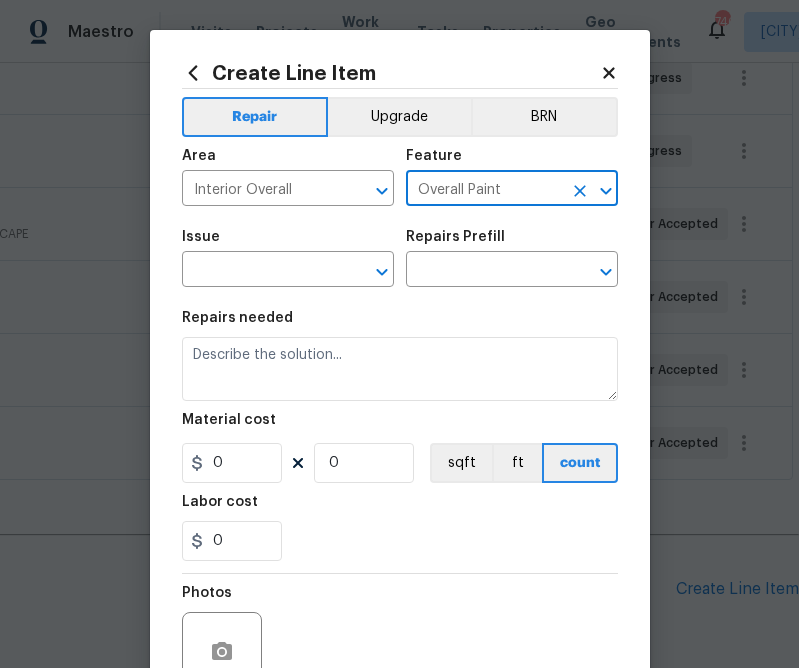 type on "Overall Paint" 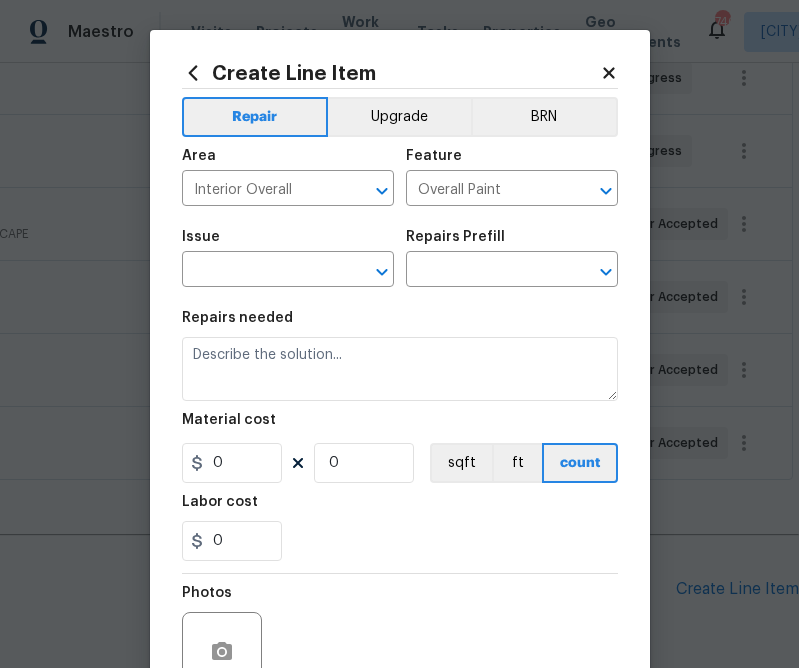click on "Issue ​" at bounding box center (288, 258) 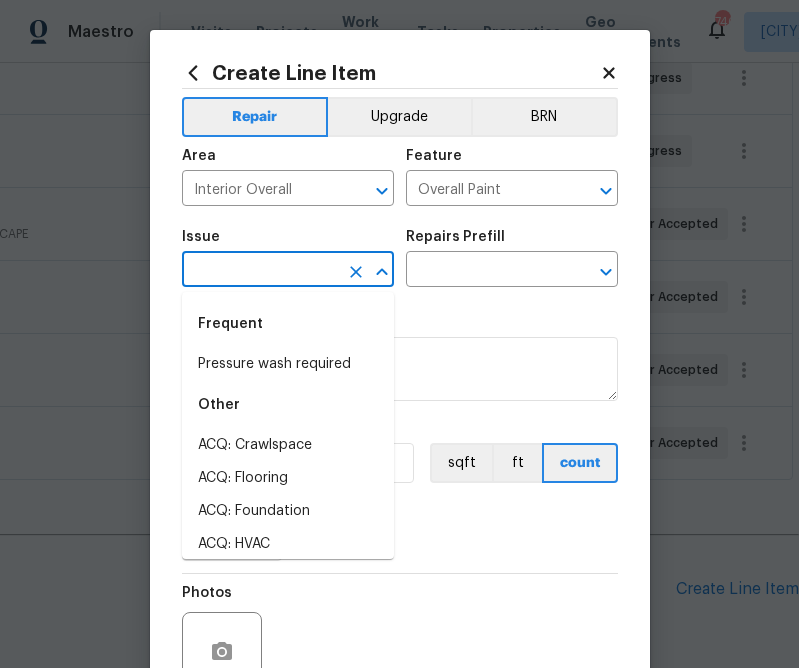 click at bounding box center [260, 271] 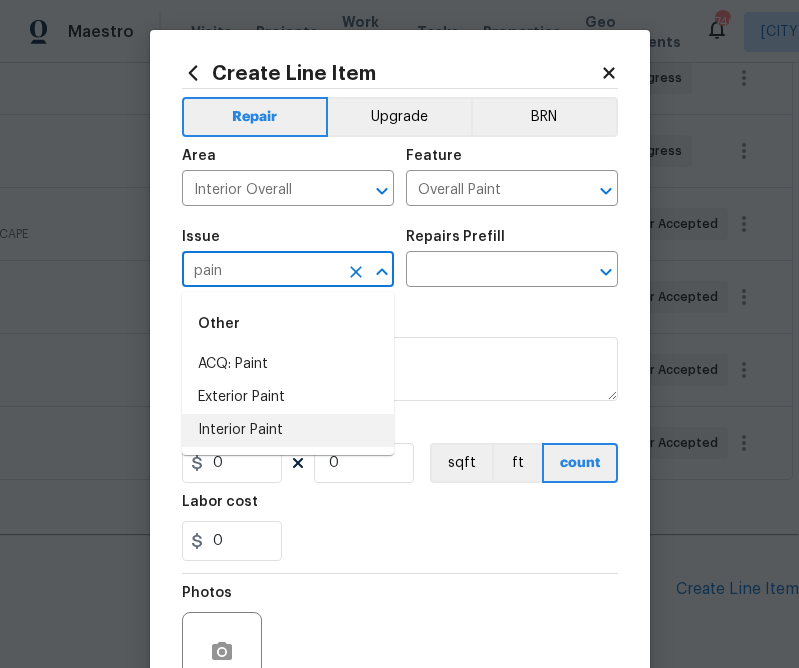 click on "Interior Paint" at bounding box center [288, 430] 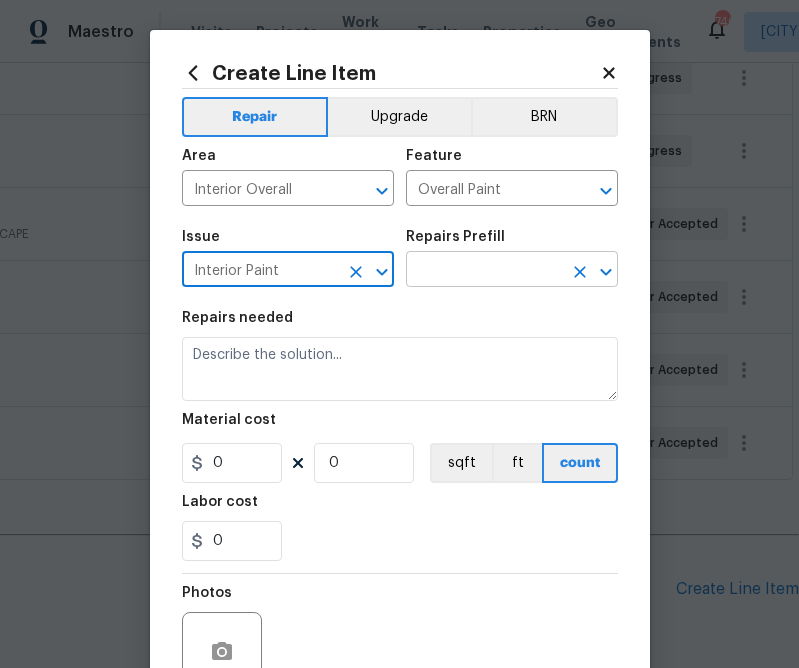 type on "Interior Paint" 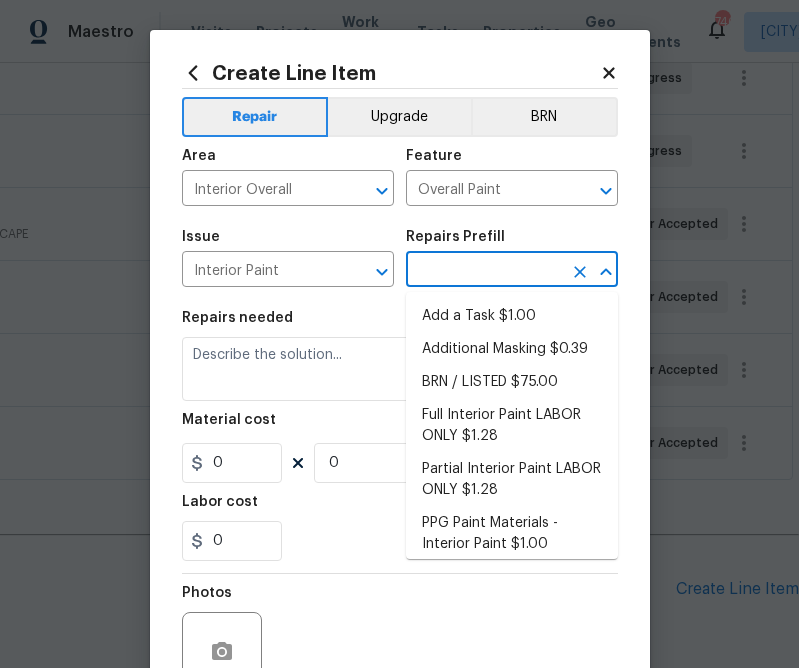 click at bounding box center [484, 271] 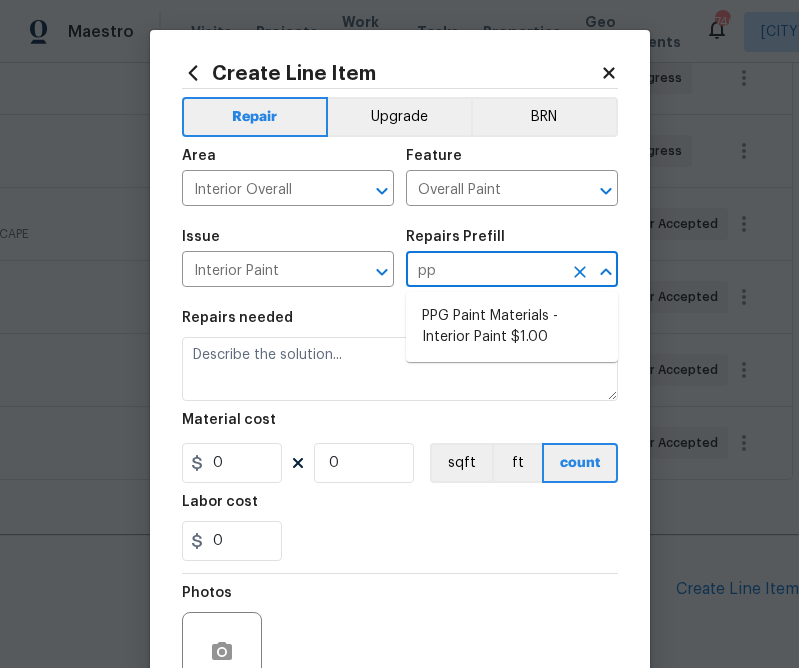 type on "ppg" 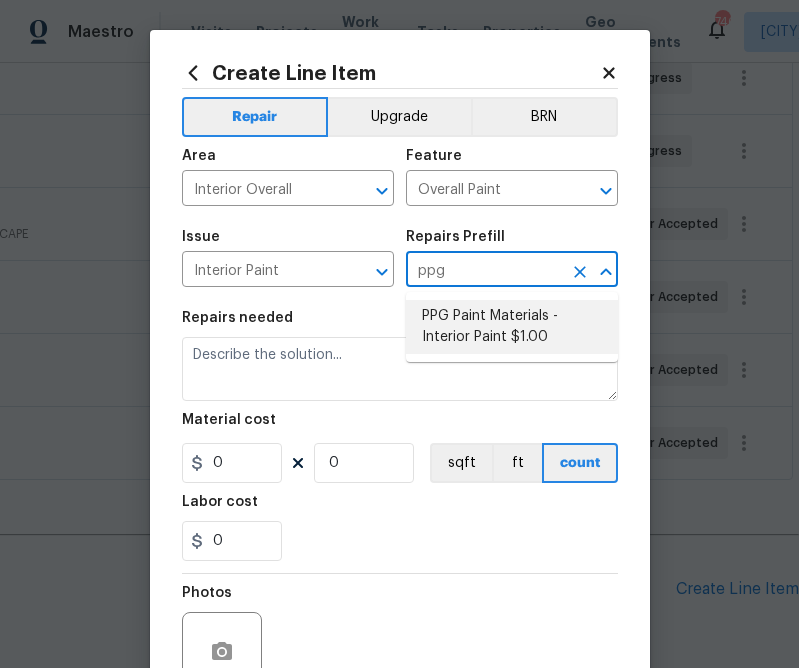 click on "PPG Paint Materials - Interior Paint $1.00" at bounding box center (512, 327) 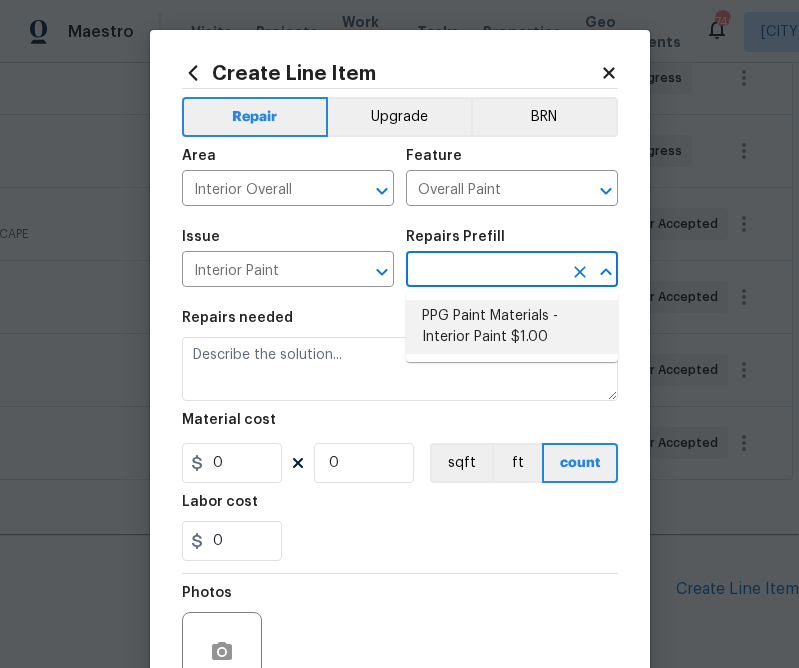 type on "PPG Paint Materials - Interior Paint $1.00" 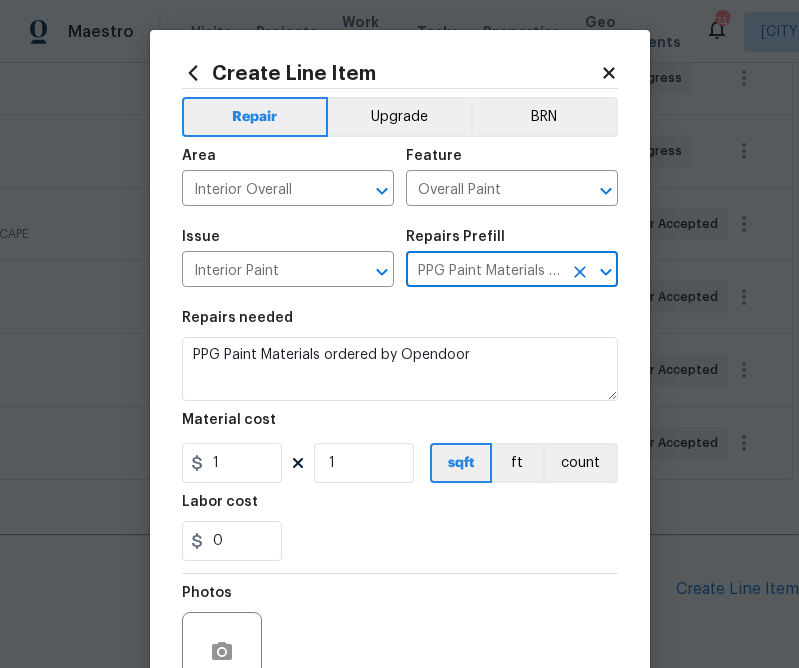 type on "PPG Paint Materials - Interior Paint $1.00" 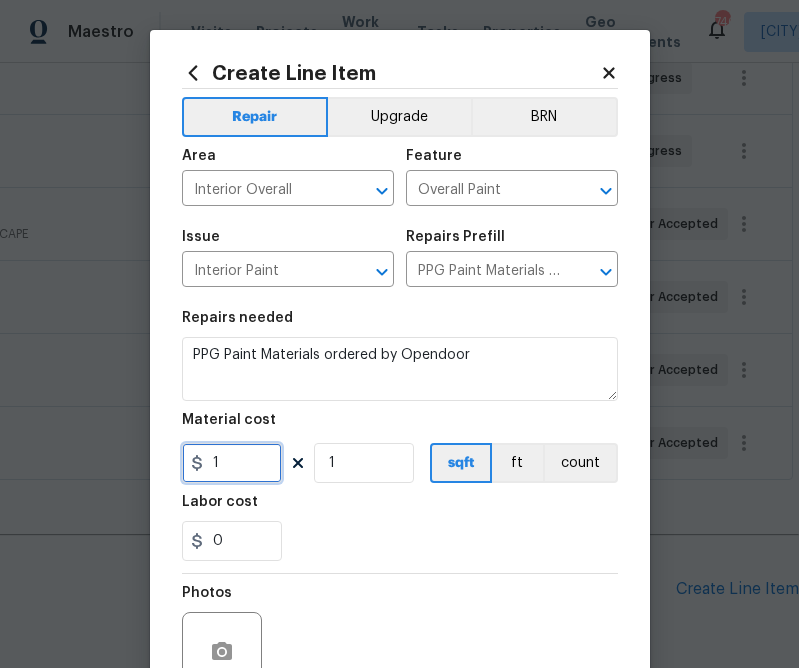 click on "1" at bounding box center [232, 463] 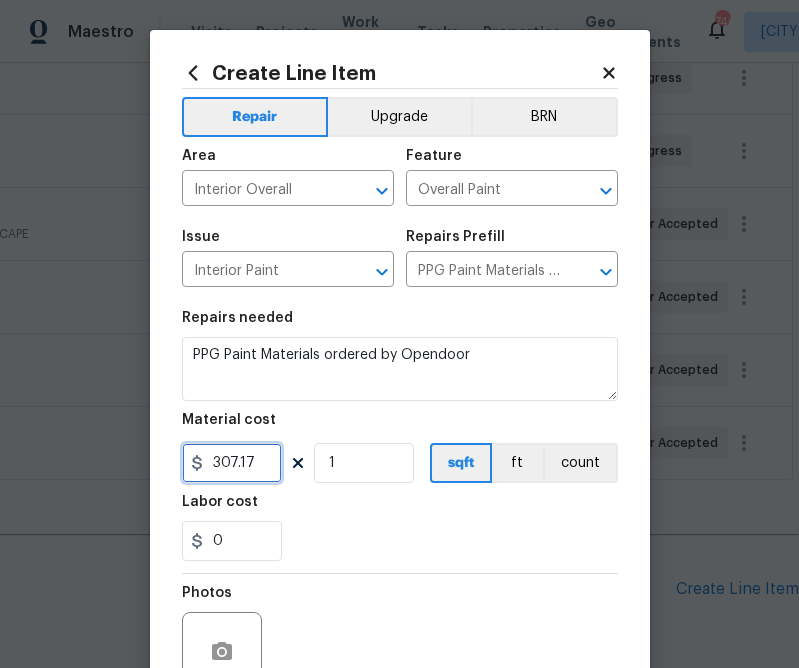 type on "307.17" 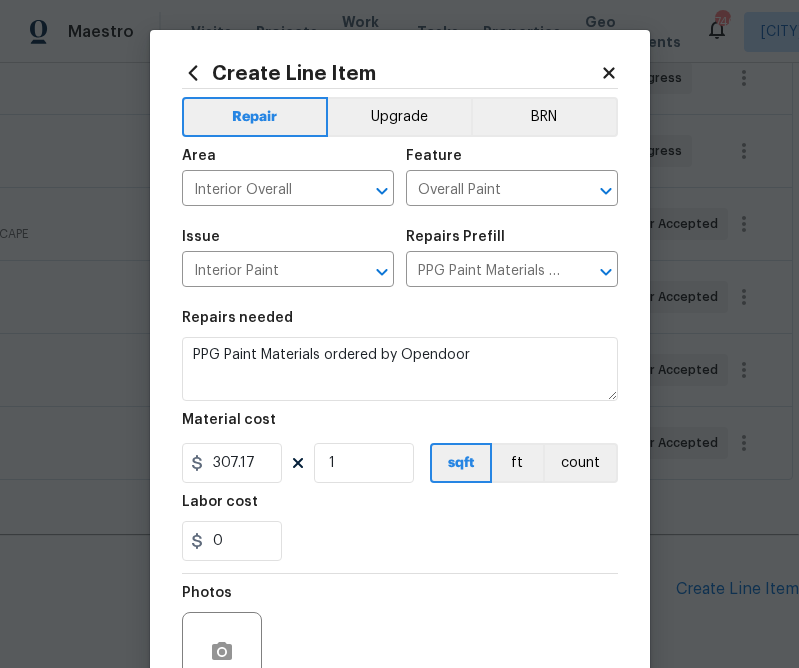 click on "Labor cost" at bounding box center (400, 508) 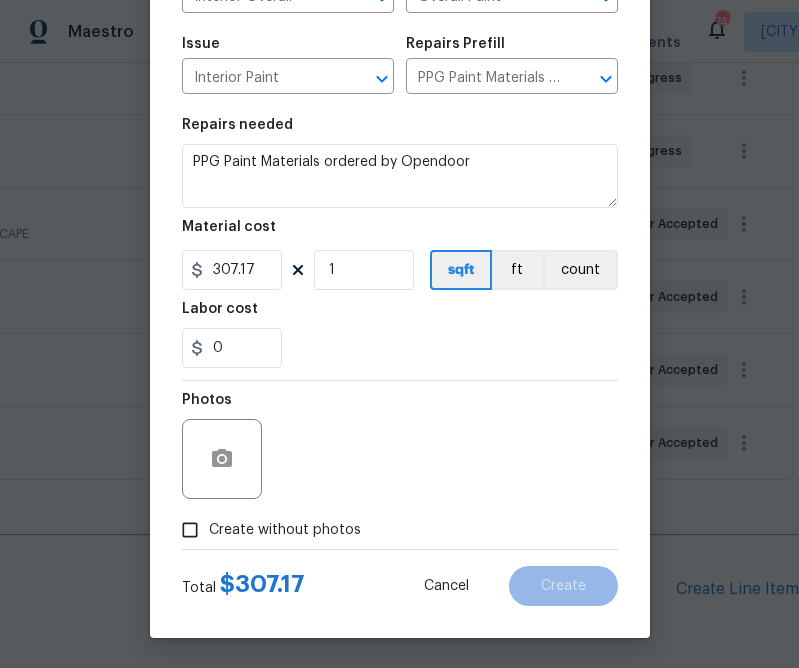 click on "Create without photos" at bounding box center [266, 530] 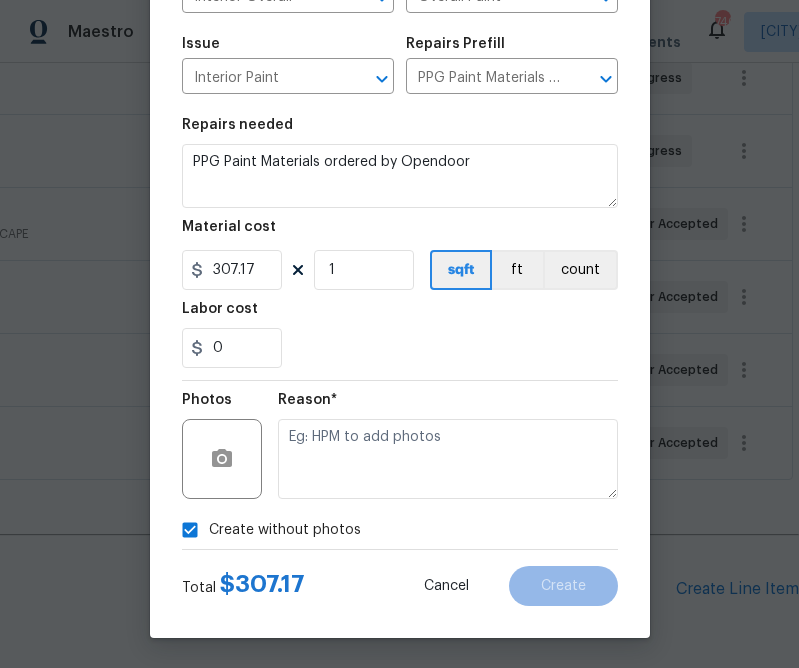 click on "Reason*" at bounding box center [448, 446] 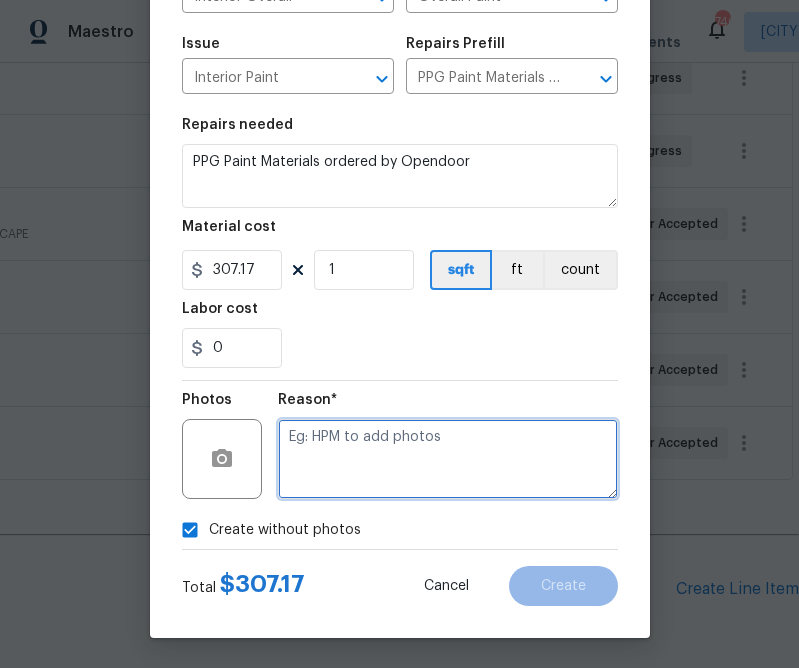 click at bounding box center [448, 459] 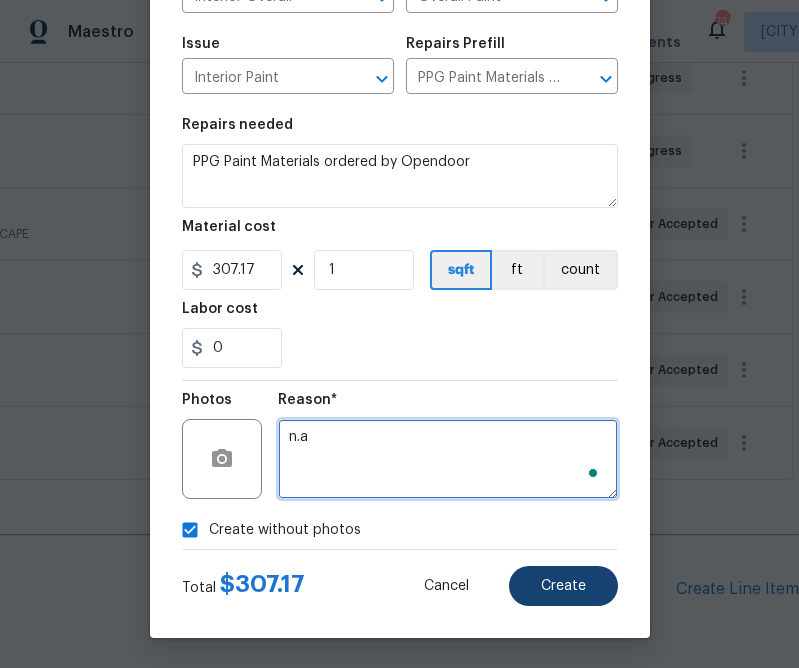 type on "n.a" 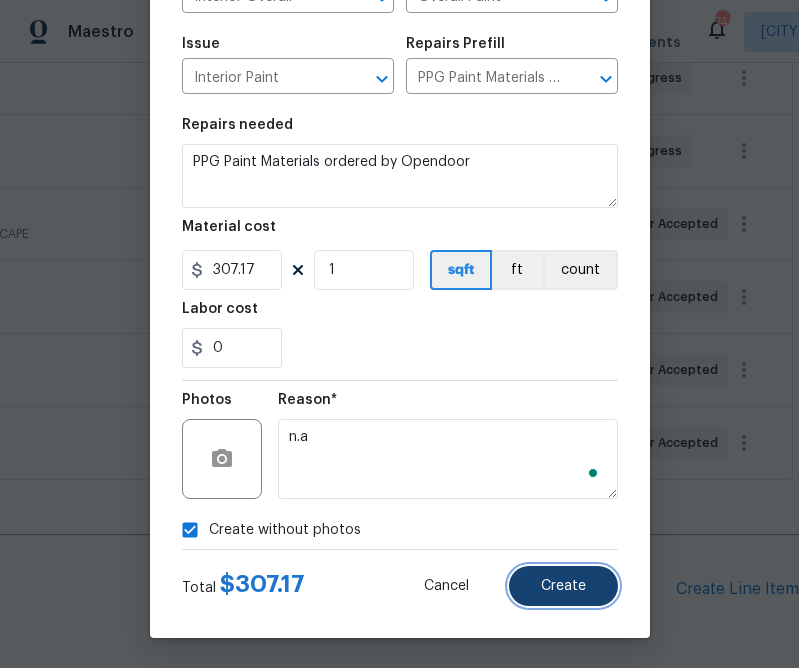 click on "Create" at bounding box center [563, 586] 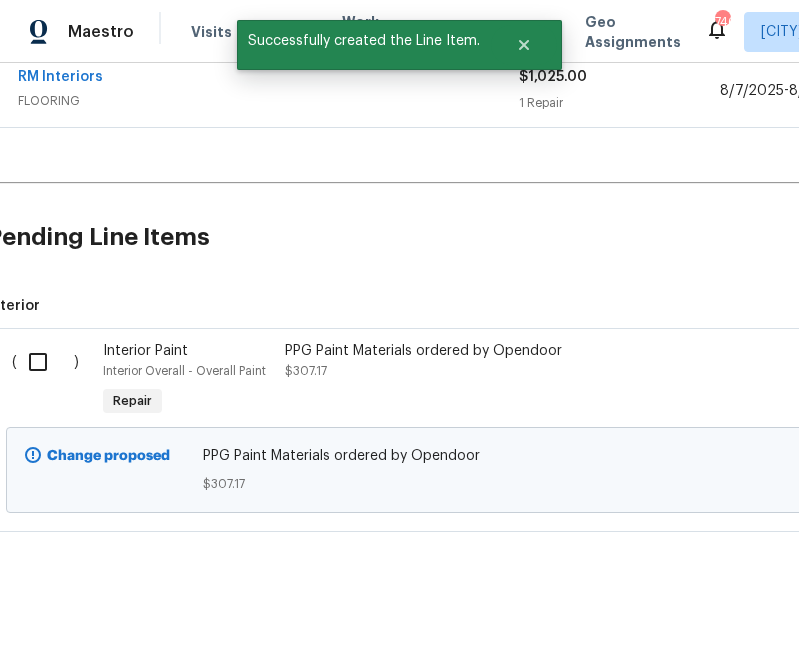 scroll, scrollTop: 757, scrollLeft: 0, axis: vertical 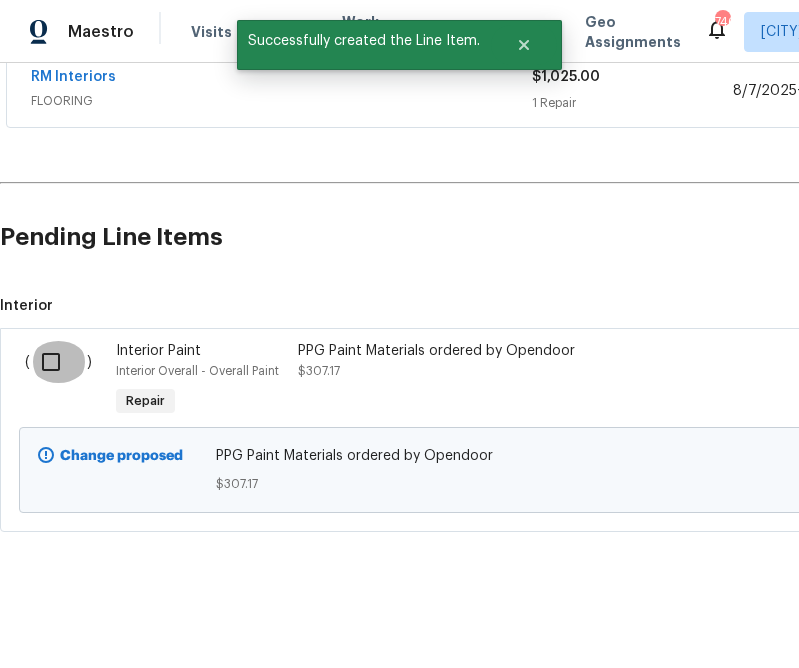 click at bounding box center (58, 362) 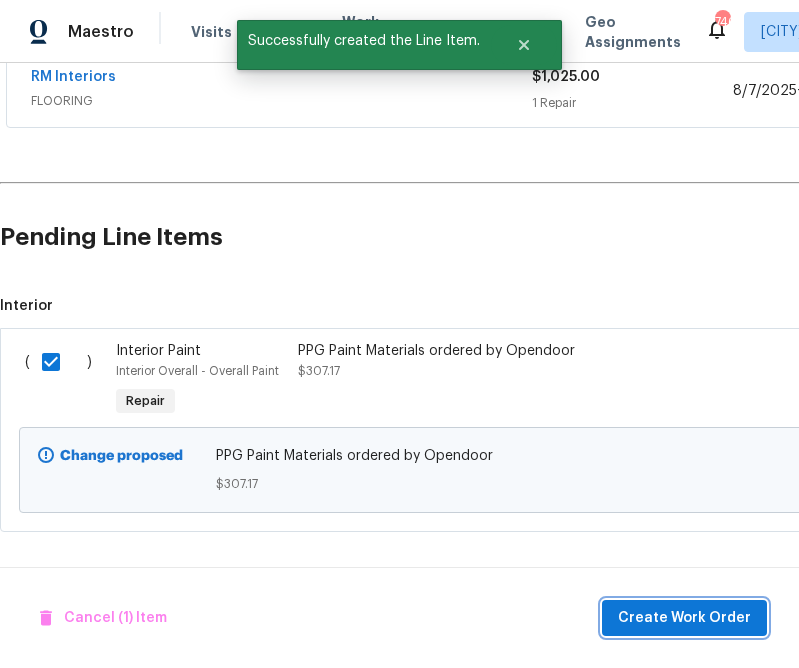 click on "Create Work Order" at bounding box center [684, 618] 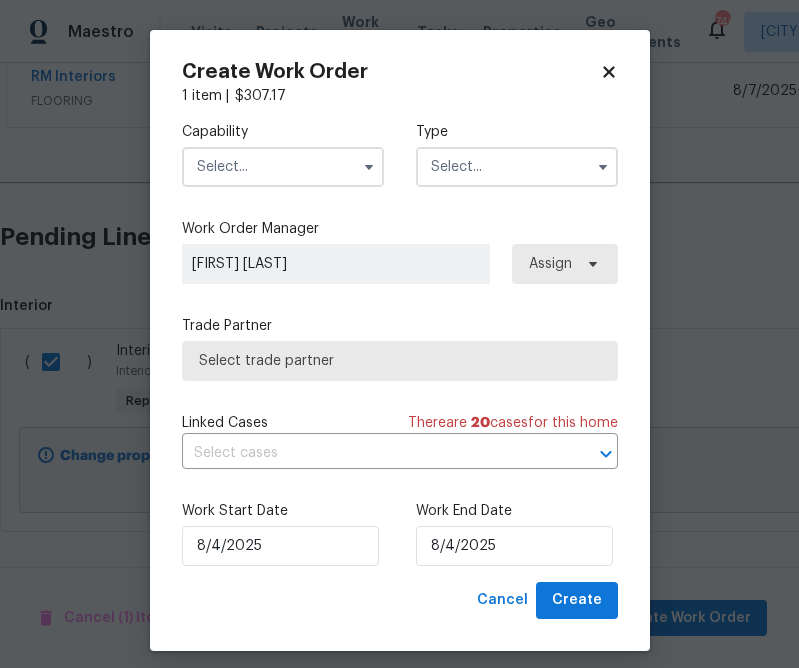 click at bounding box center [283, 167] 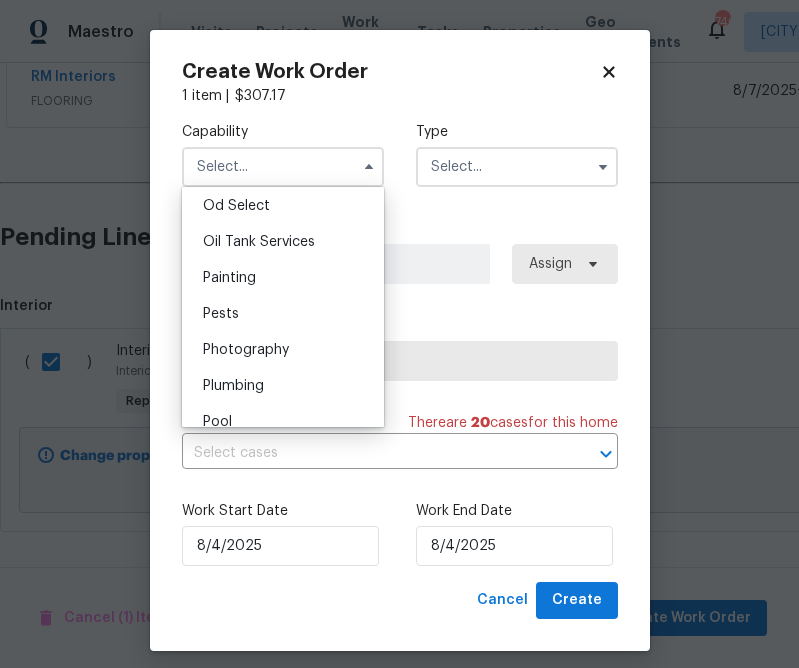 scroll, scrollTop: 1662, scrollLeft: 0, axis: vertical 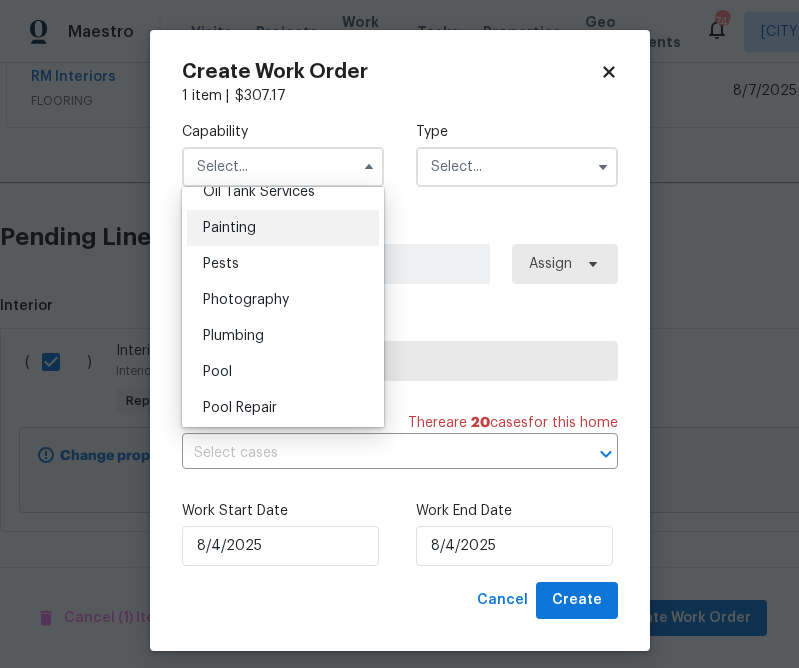 click on "Painting" at bounding box center [283, 228] 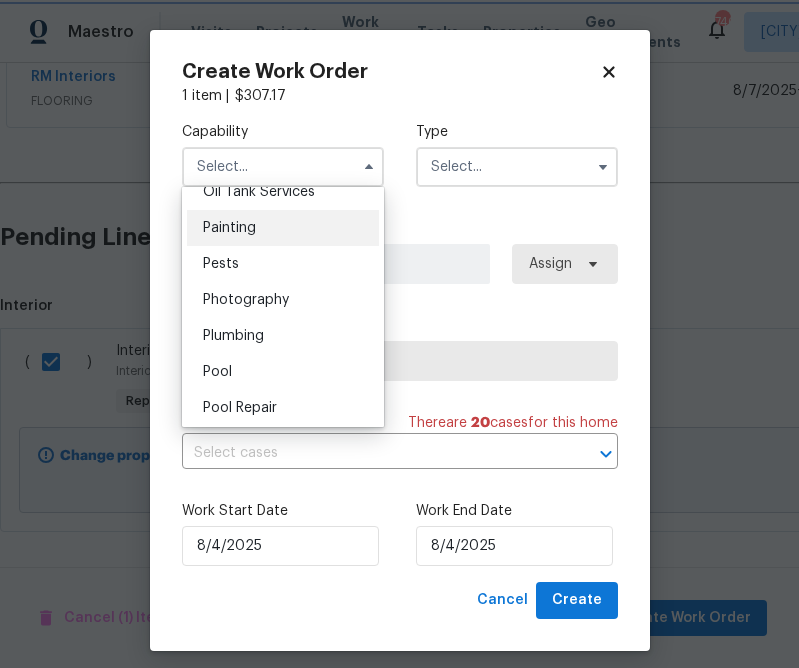 type on "Painting" 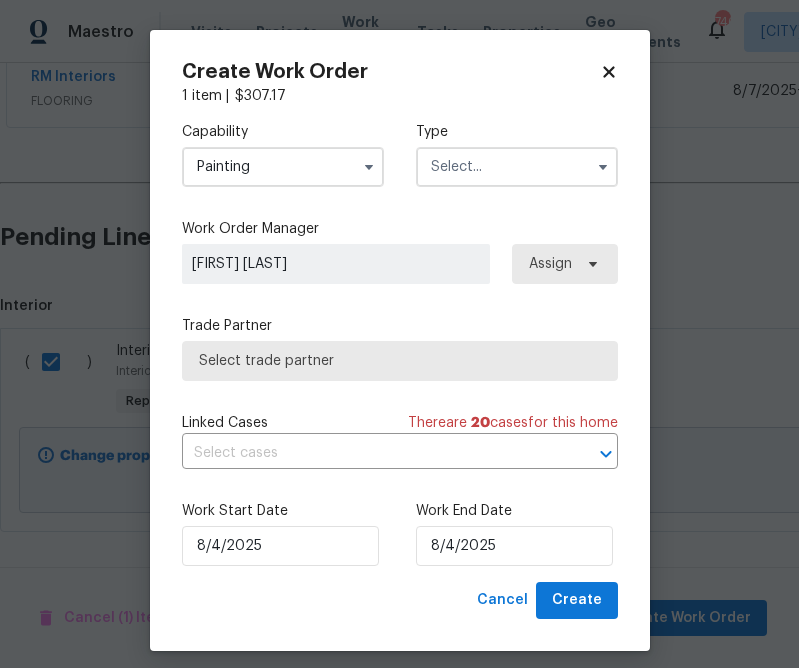 click at bounding box center (517, 167) 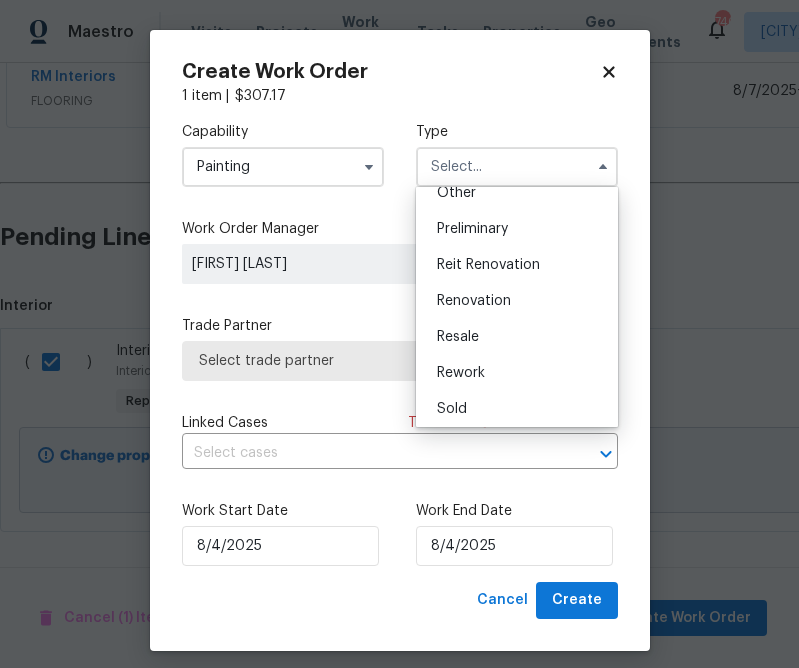 scroll, scrollTop: 454, scrollLeft: 0, axis: vertical 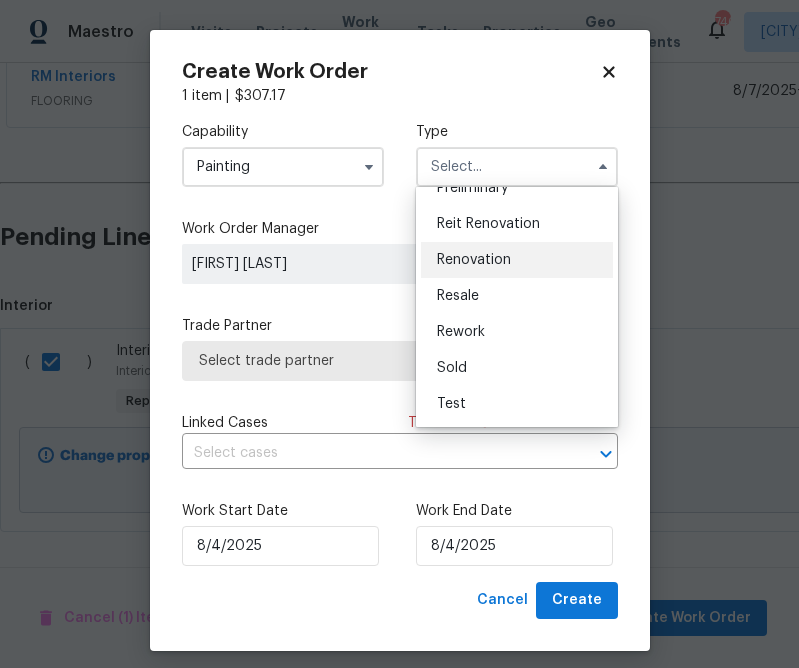 click on "Renovation" at bounding box center [517, 260] 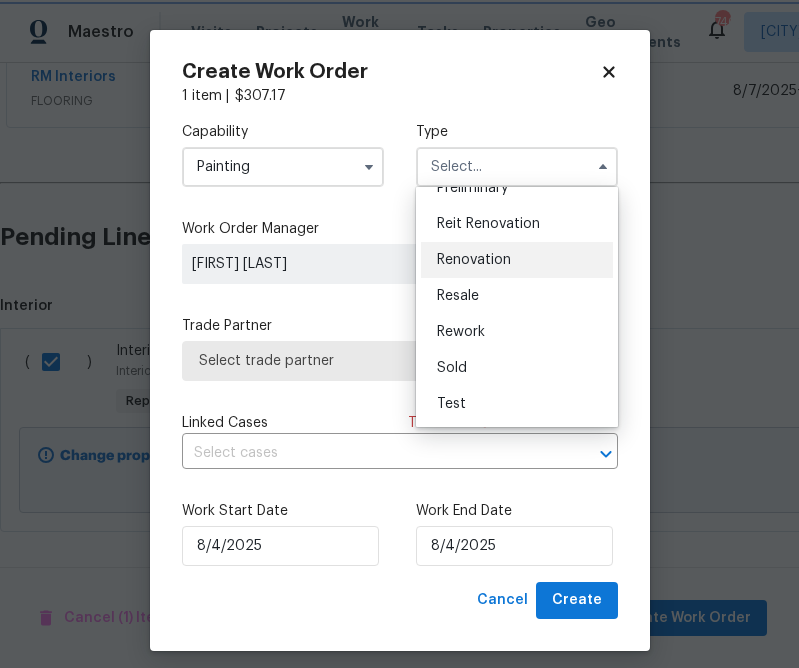 type on "Renovation" 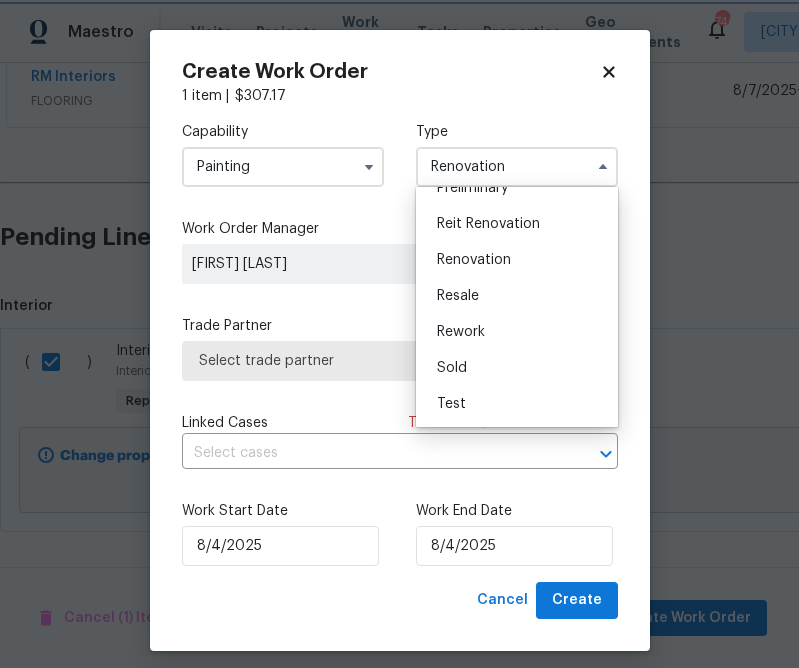 scroll, scrollTop: 0, scrollLeft: 0, axis: both 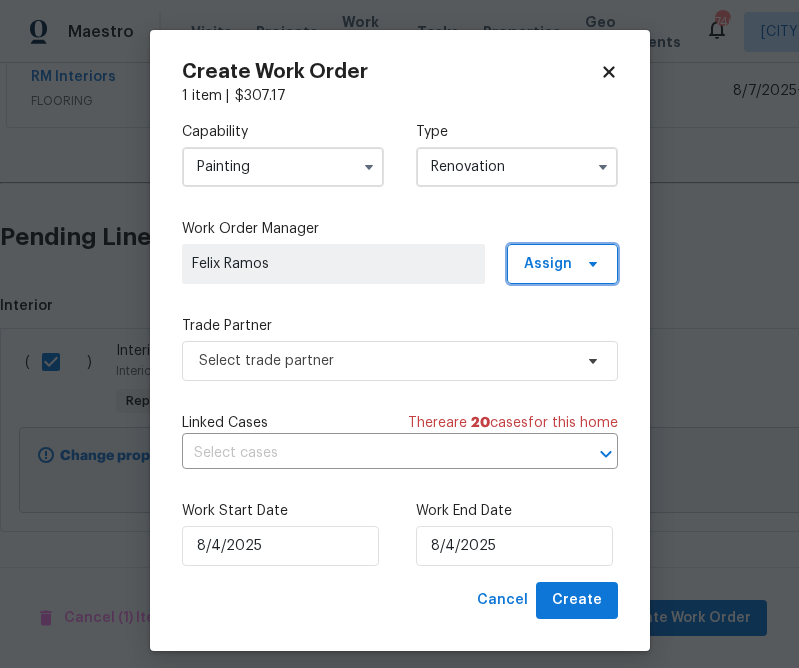click on "Assign" at bounding box center [562, 264] 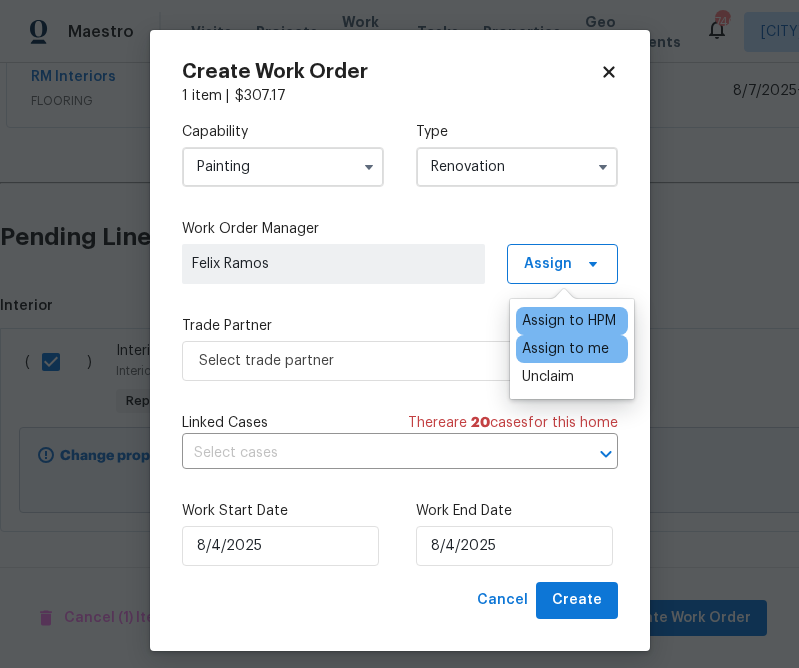 click on "Assign to me" at bounding box center (565, 349) 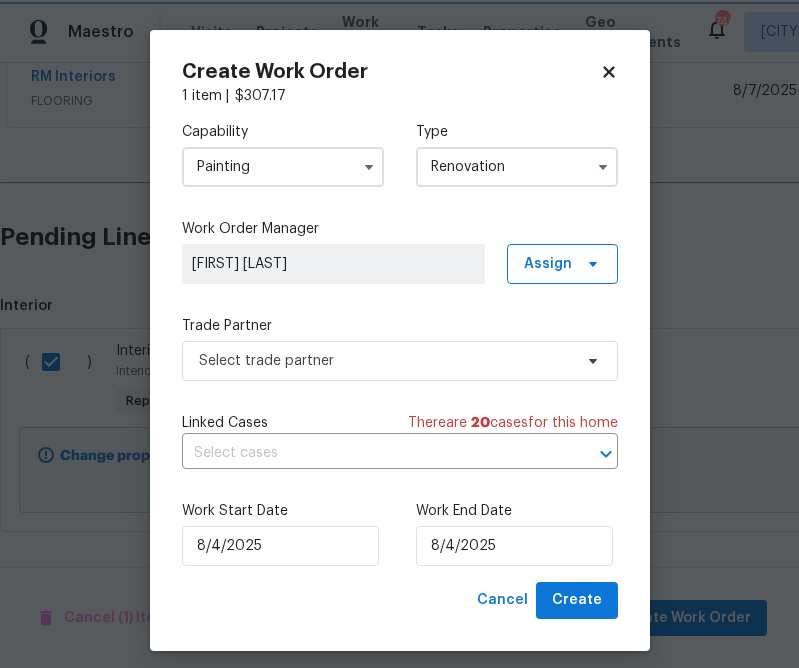 click on "There  are   20  case s  for this home" at bounding box center (513, 423) 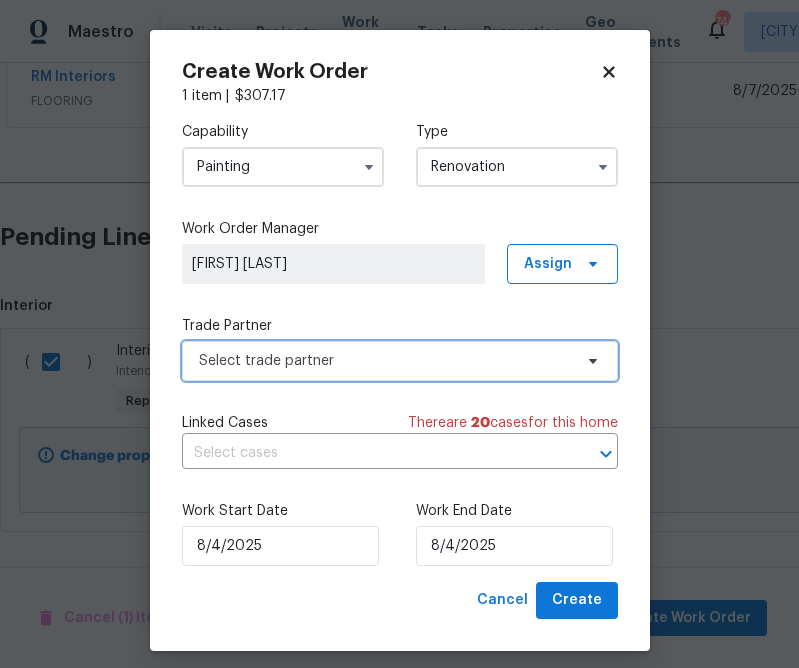 click on "Select trade partner" at bounding box center [385, 361] 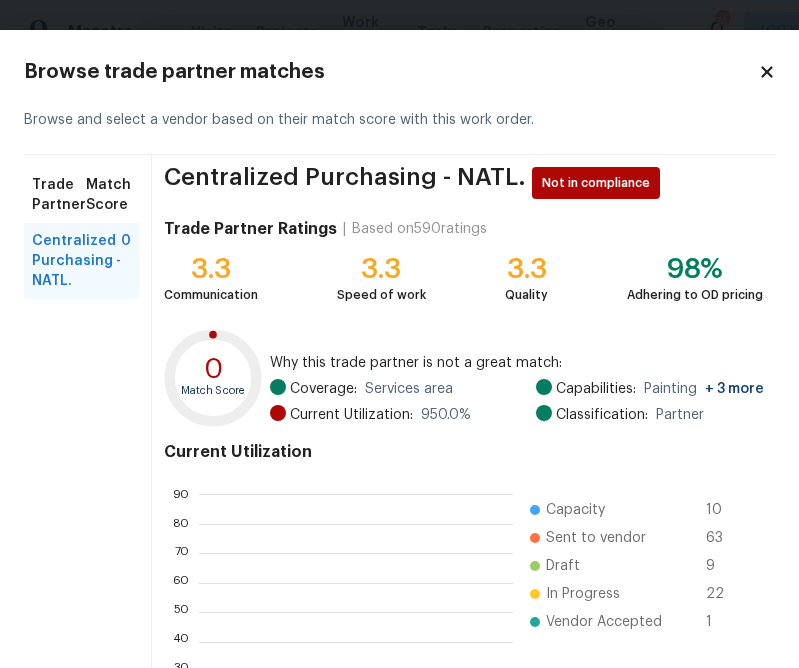 scroll, scrollTop: 2, scrollLeft: 1, axis: both 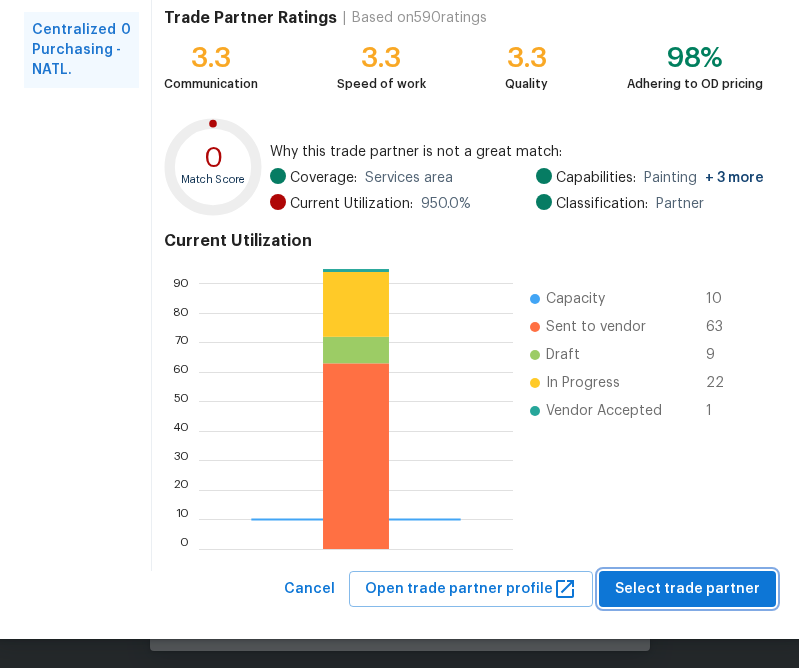 click on "Select trade partner" at bounding box center [687, 589] 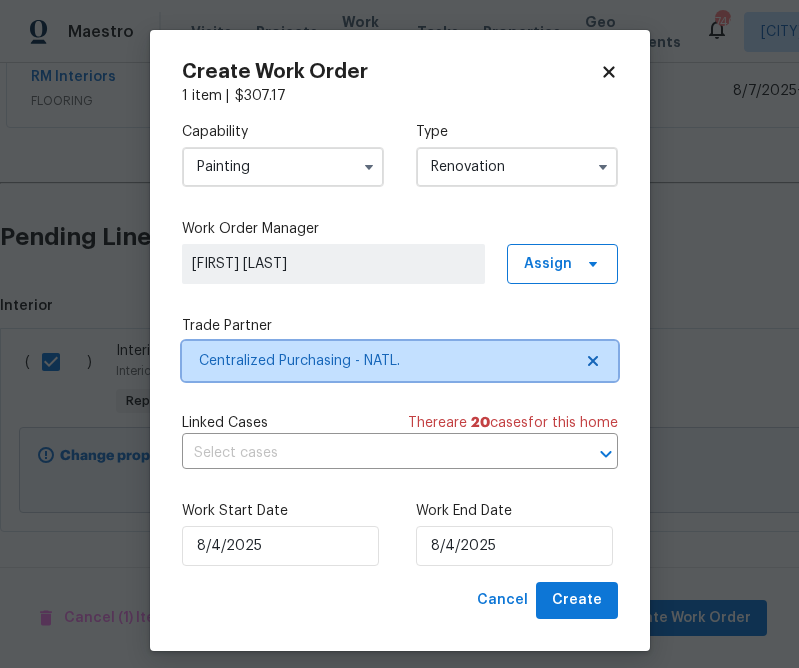 scroll, scrollTop: 0, scrollLeft: 0, axis: both 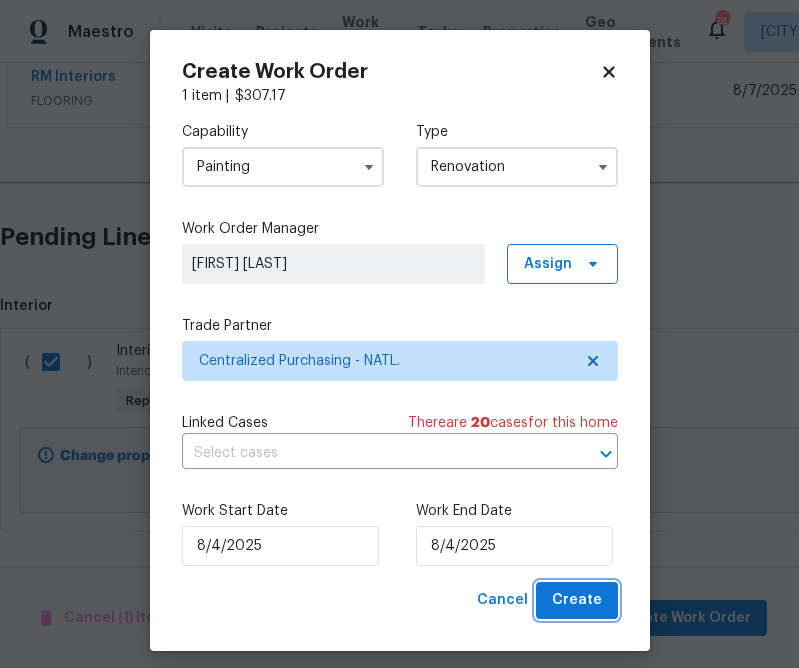 click on "Create" at bounding box center [577, 600] 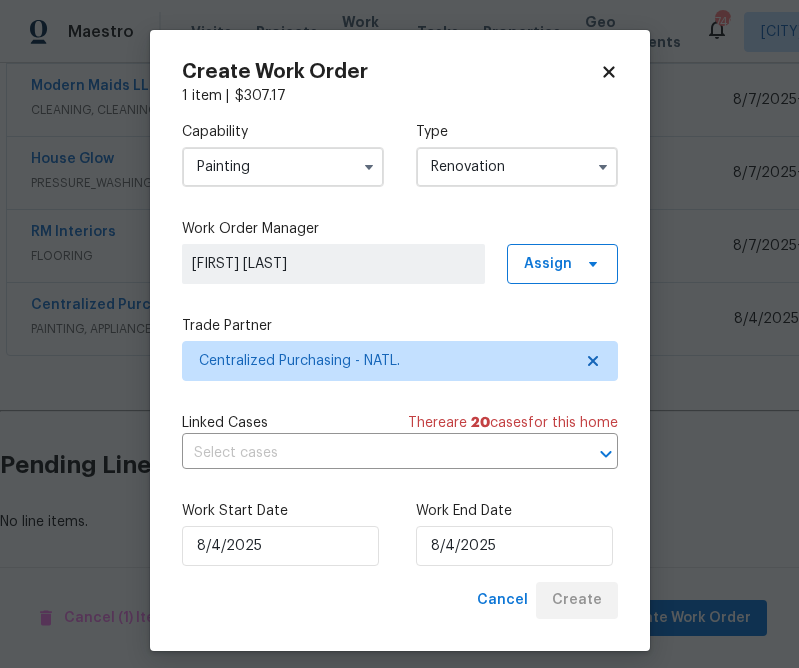 scroll, scrollTop: 602, scrollLeft: 0, axis: vertical 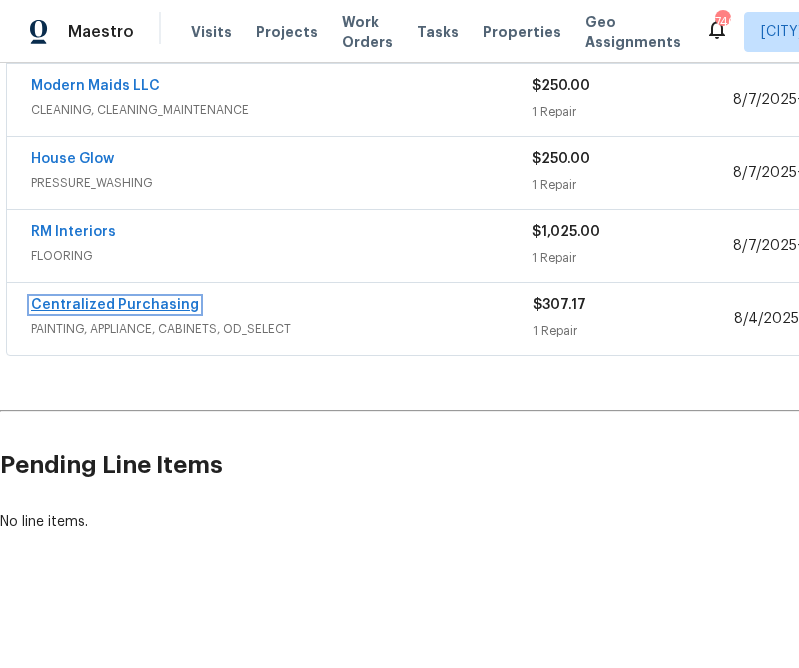 click on "Centralized Purchasing" at bounding box center [115, 305] 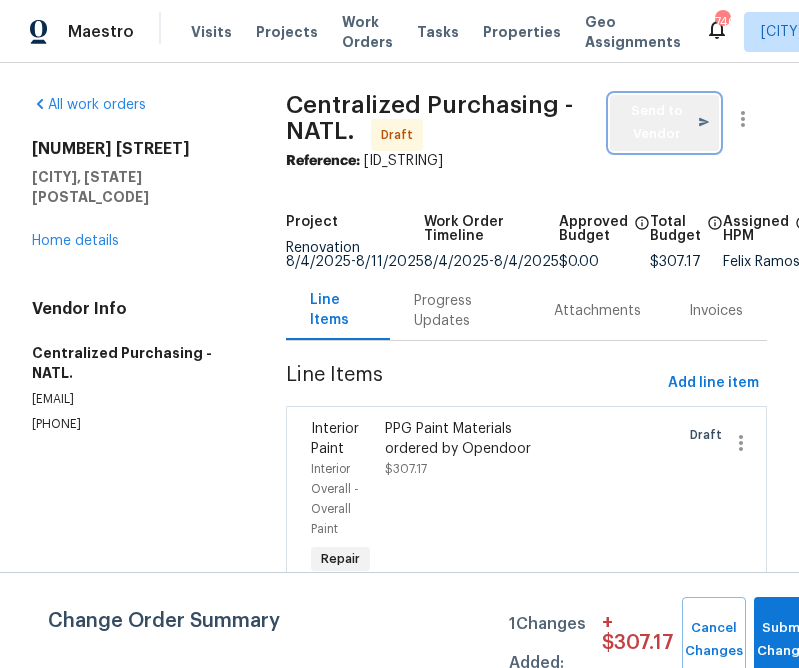 click on "Send to Vendor" at bounding box center (664, 123) 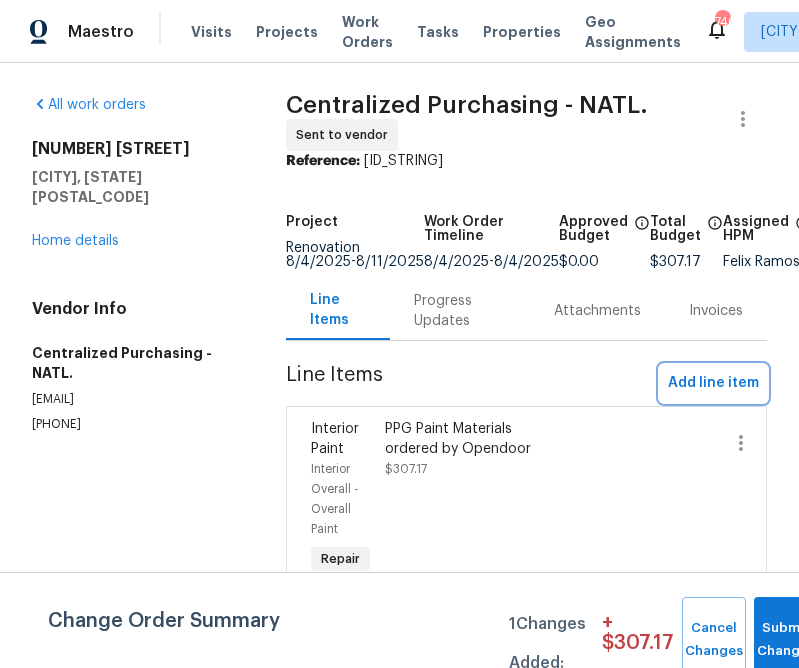 click on "Add line item" at bounding box center [713, 383] 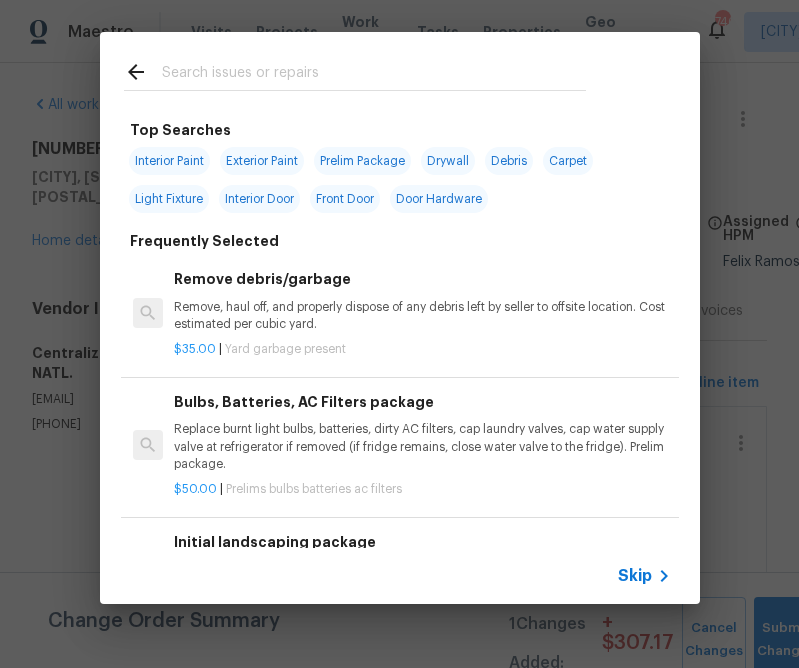 click on "Skip" at bounding box center (635, 576) 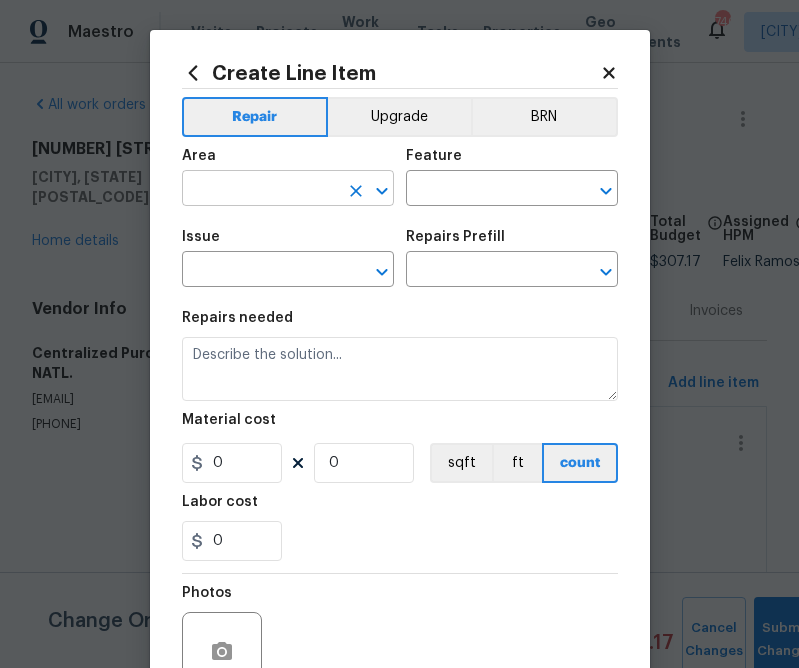 click at bounding box center [260, 190] 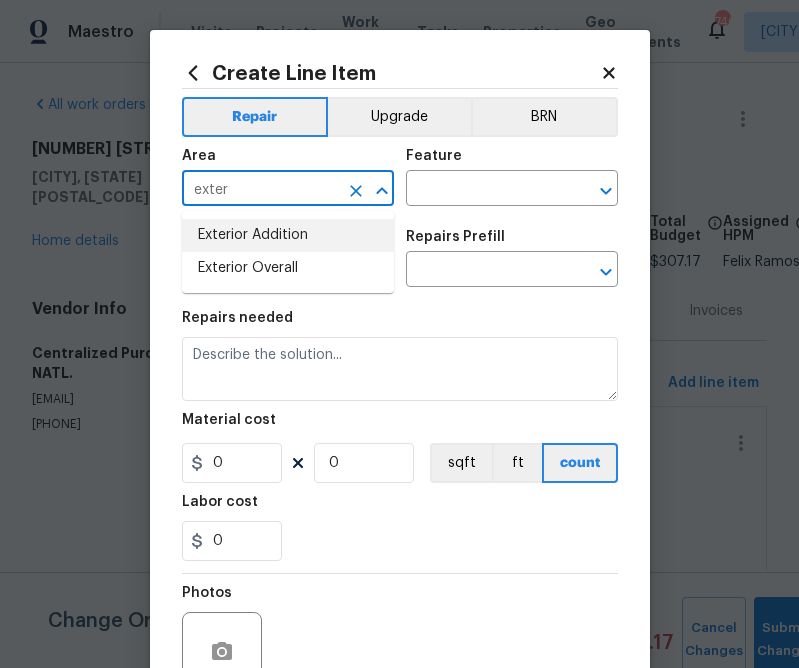 click on "Exterior Addition Exterior Overall" at bounding box center (288, 252) 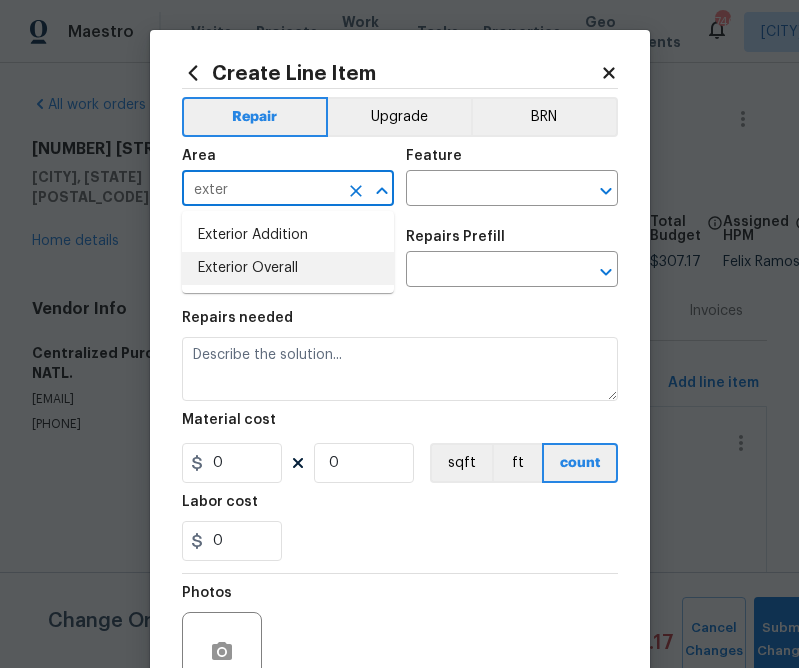 click on "Exterior Overall" at bounding box center [288, 268] 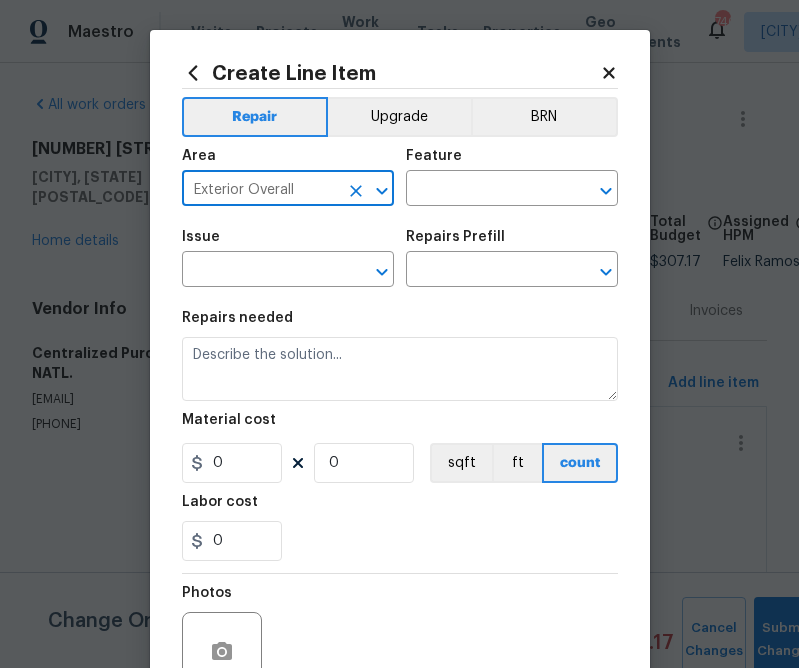 type on "Exterior Overall" 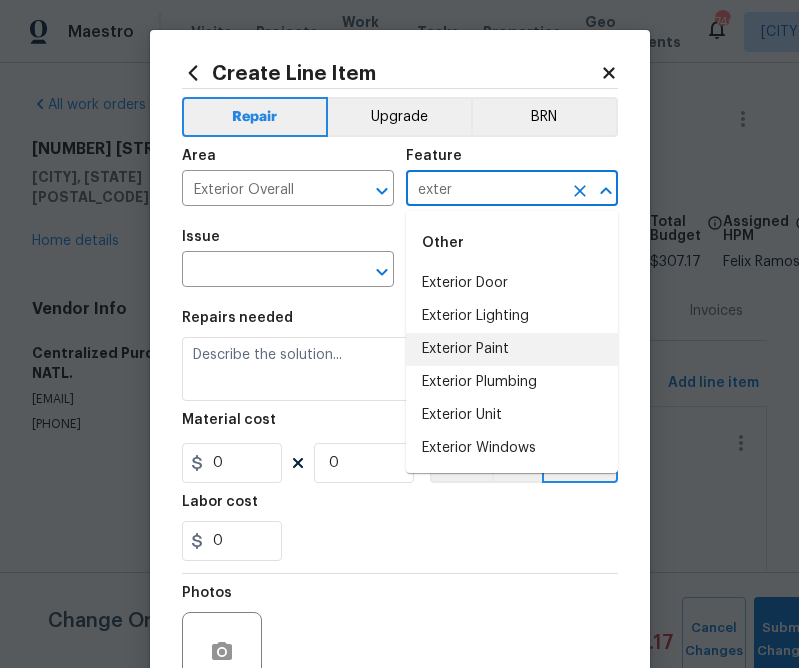 click on "Exterior Paint" at bounding box center (512, 349) 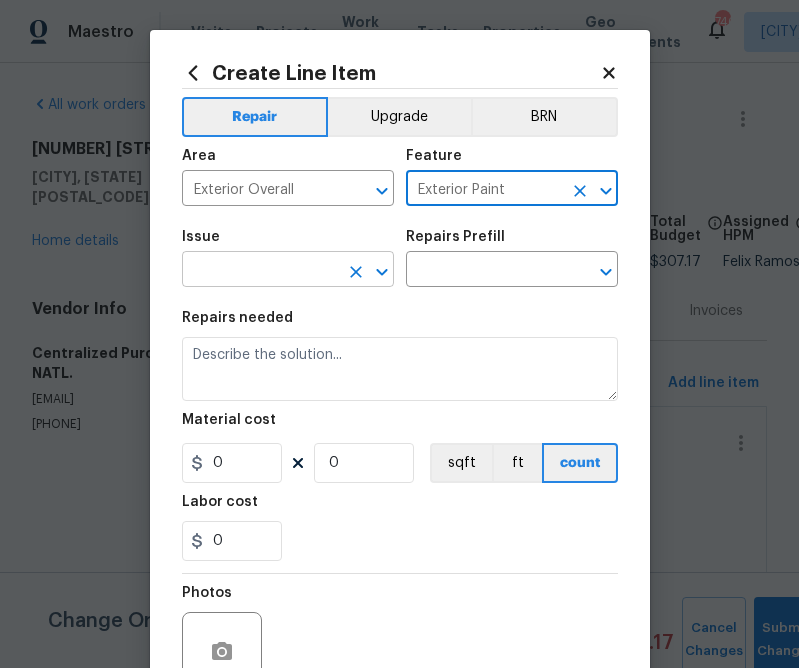 type on "Exterior Paint" 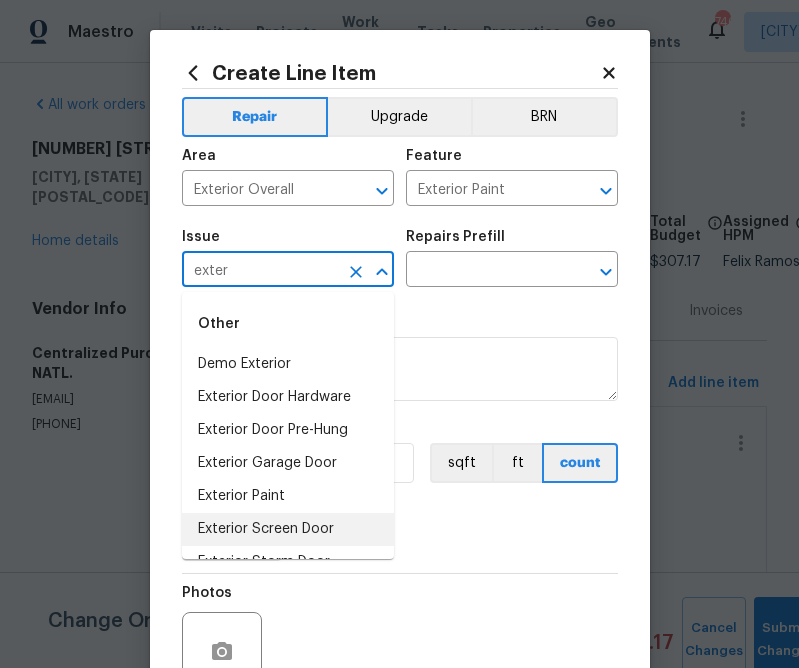 click on "Exterior Screen Door" at bounding box center [288, 529] 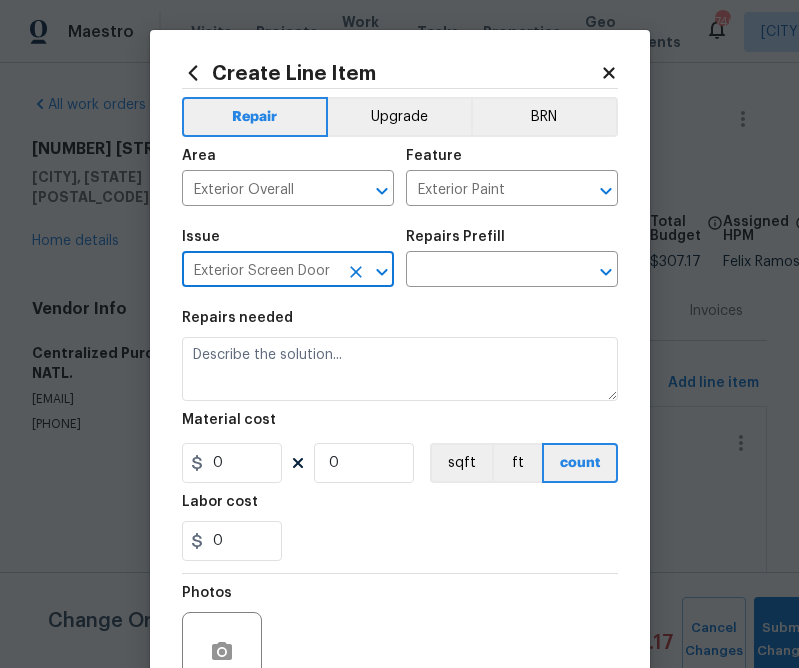 click on "Exterior Screen Door" at bounding box center (260, 271) 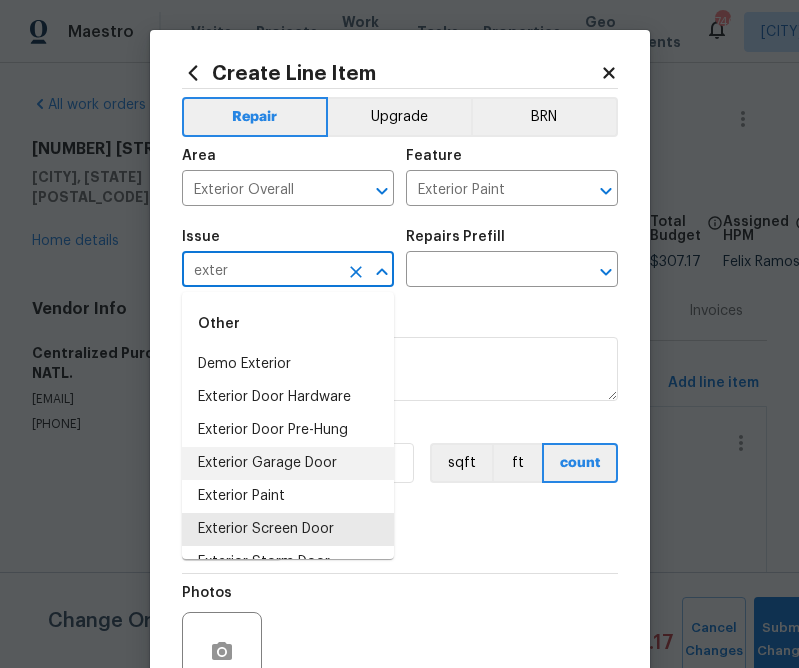 drag, startPoint x: 298, startPoint y: 497, endPoint x: 305, endPoint y: 478, distance: 20.248457 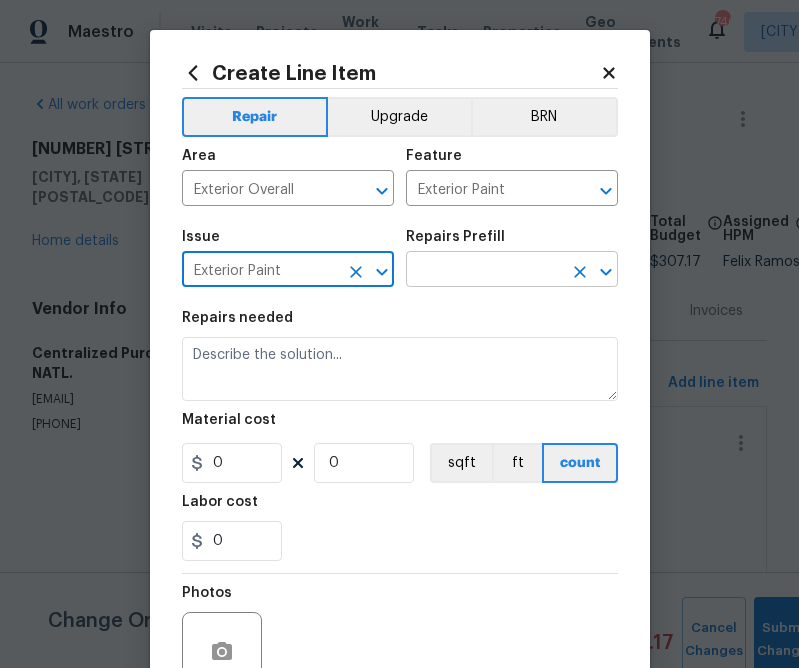type on "Exterior Paint" 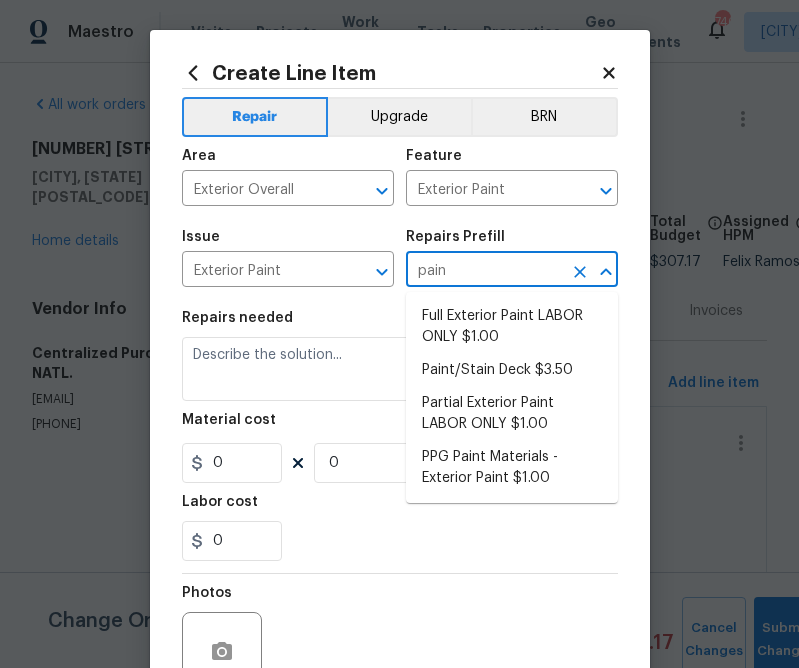 type on "paint" 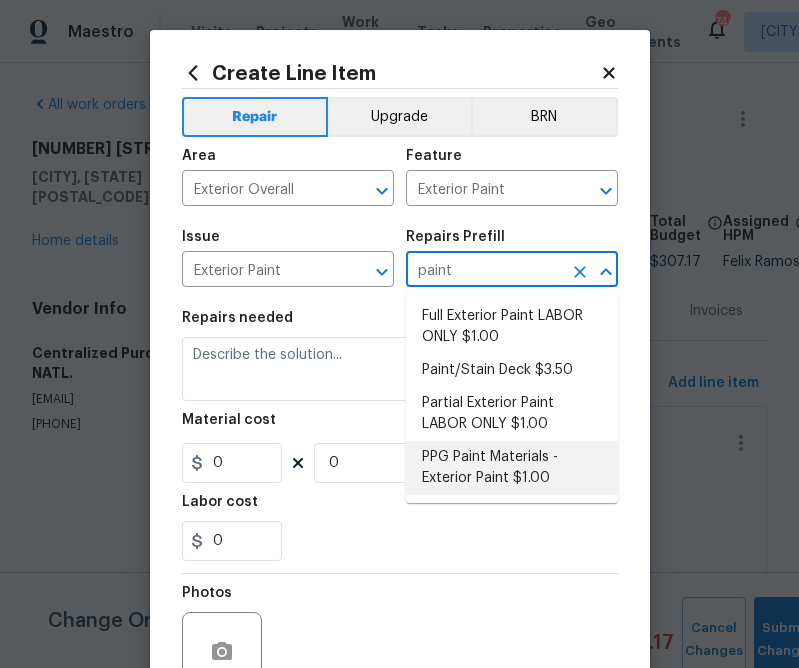 click on "PPG Paint Materials - Exterior Paint $1.00" at bounding box center (512, 468) 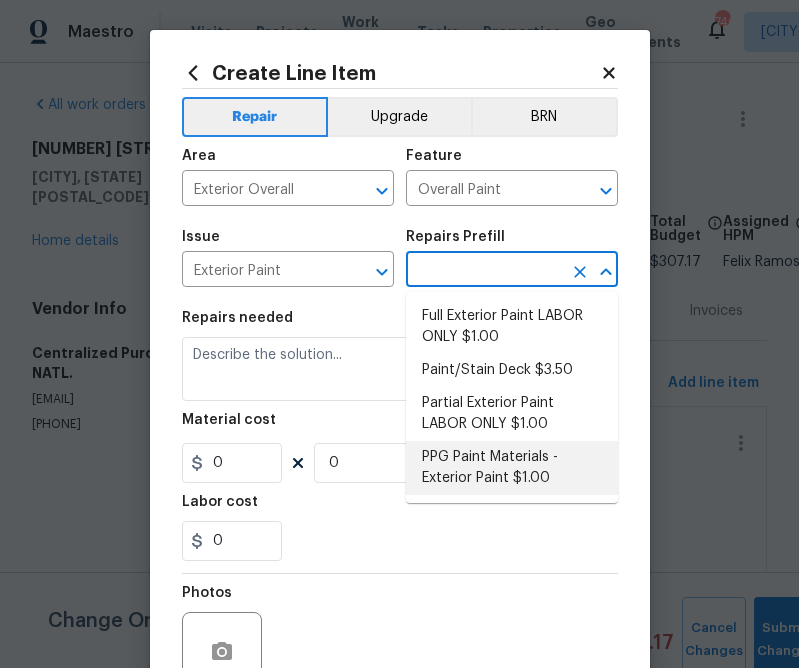 type on "PPG Paint Materials - Exterior Paint $1.00" 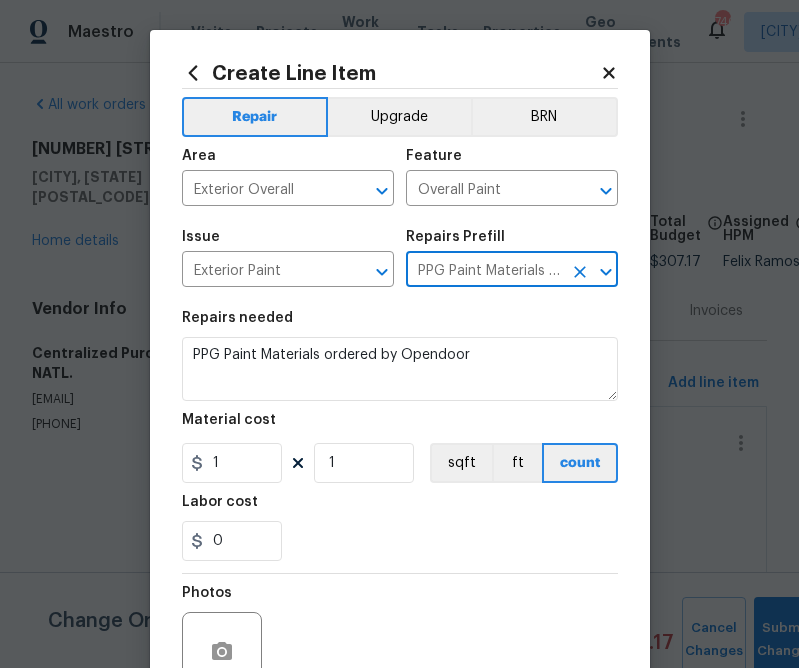 type on "PPG Paint Materials - Exterior Paint $1.00" 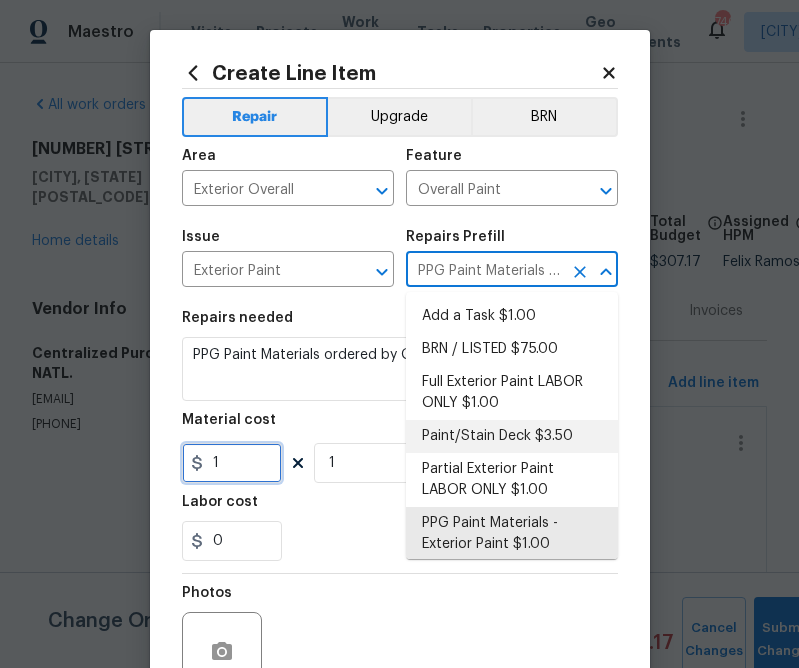 click on "1" at bounding box center (232, 463) 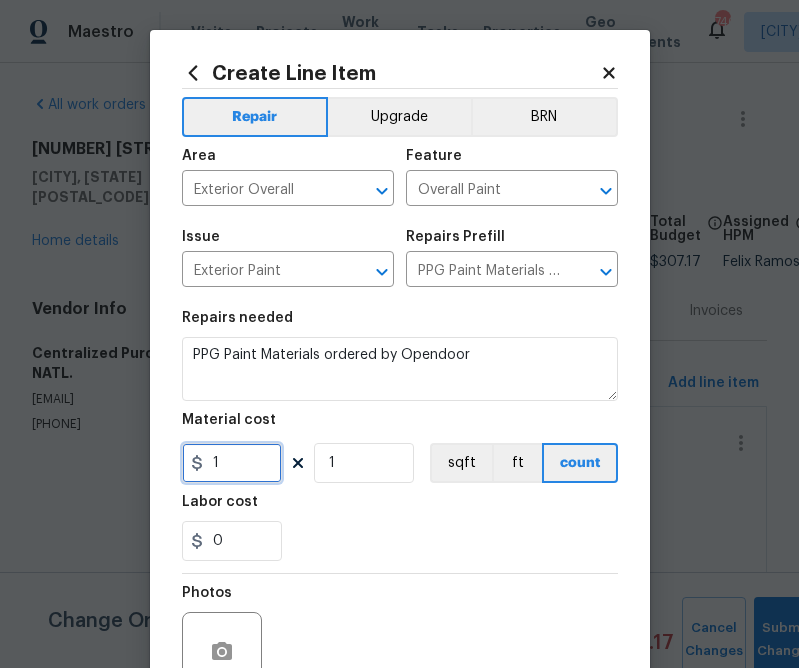click on "1" at bounding box center [232, 463] 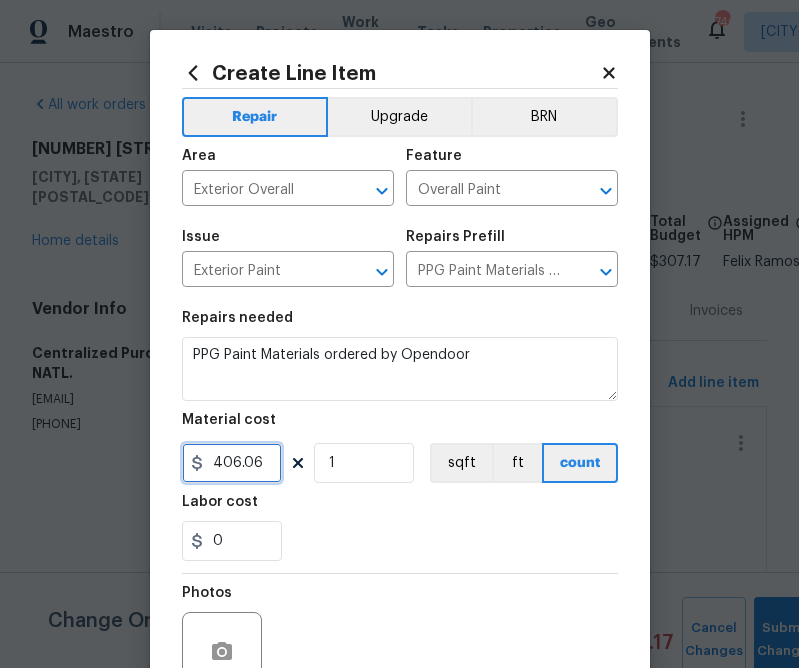 type on "406.06" 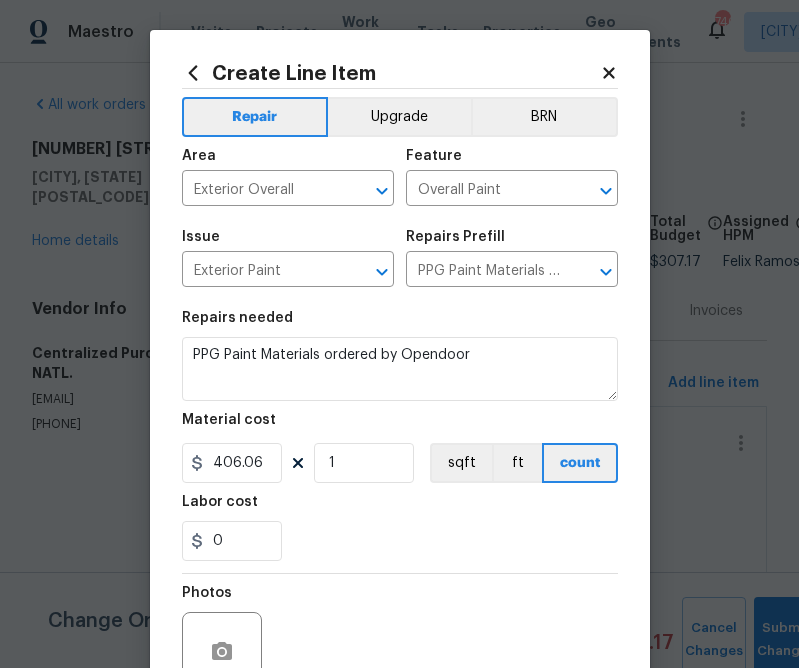 click on "Labor cost" at bounding box center [400, 508] 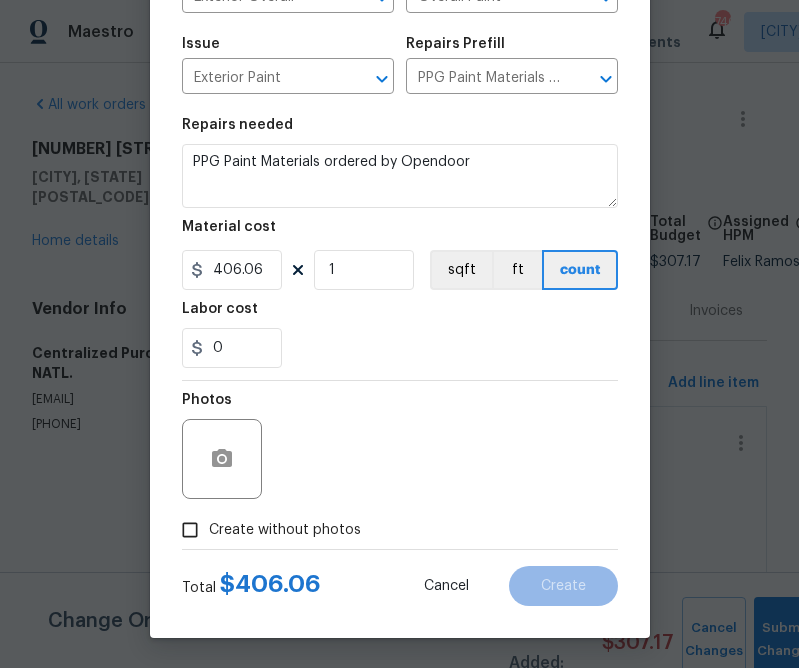 click on "Create without photos" at bounding box center [285, 530] 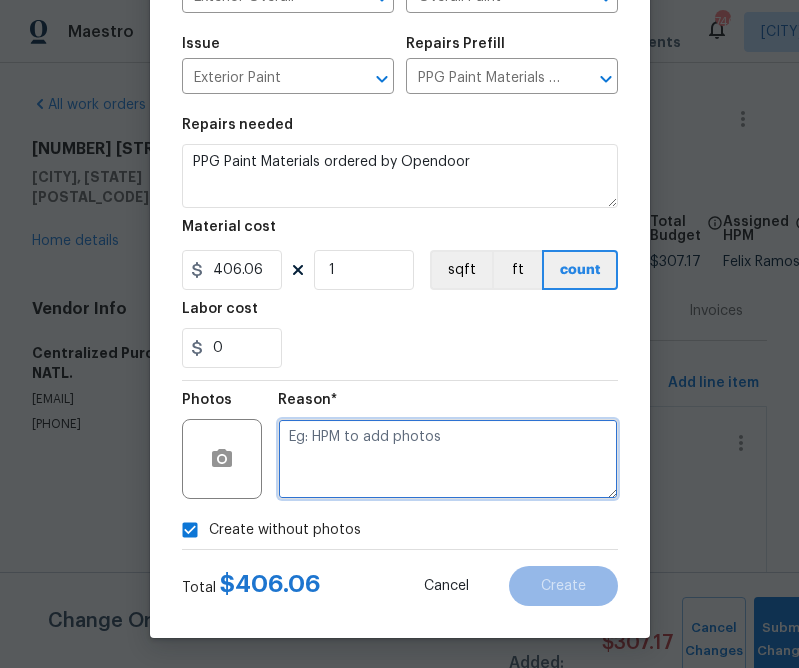 click at bounding box center [448, 459] 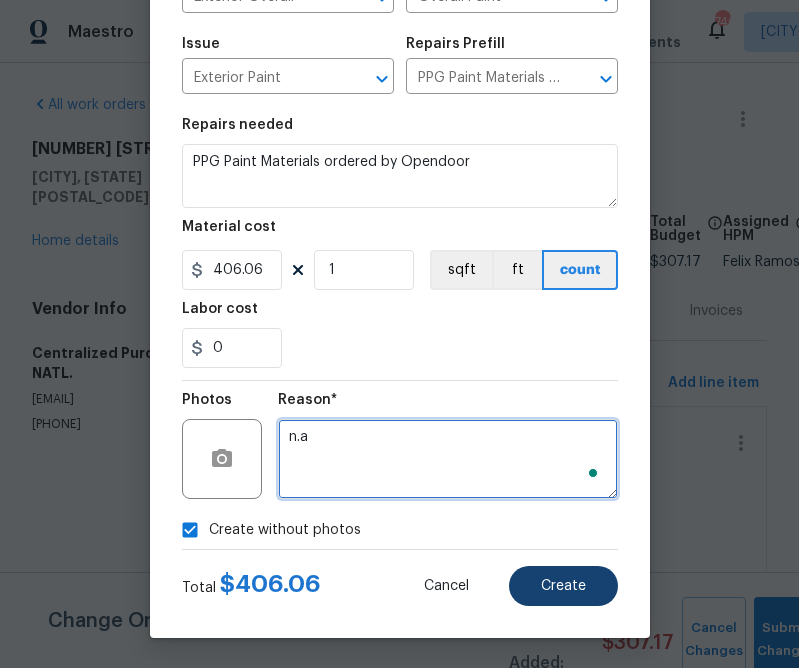type on "n.a" 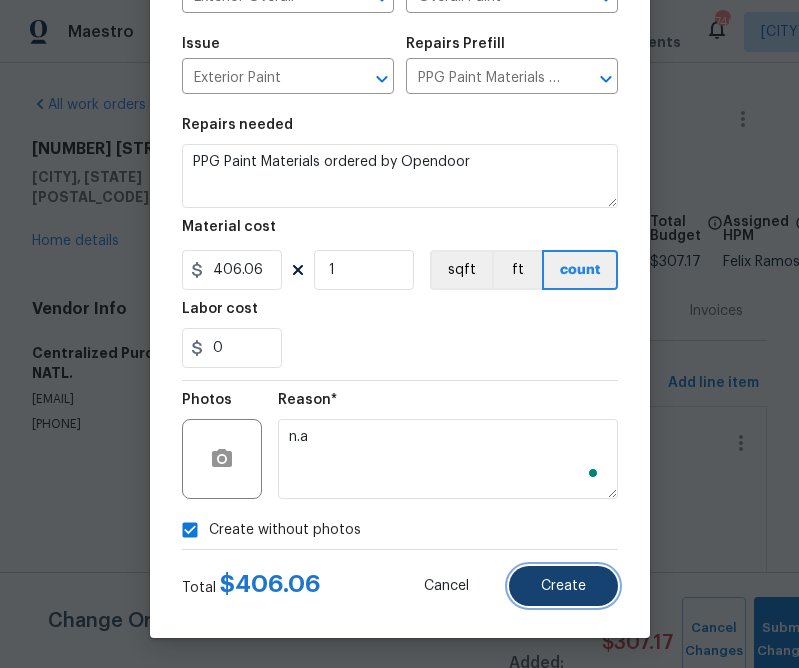 click on "Create" at bounding box center (563, 586) 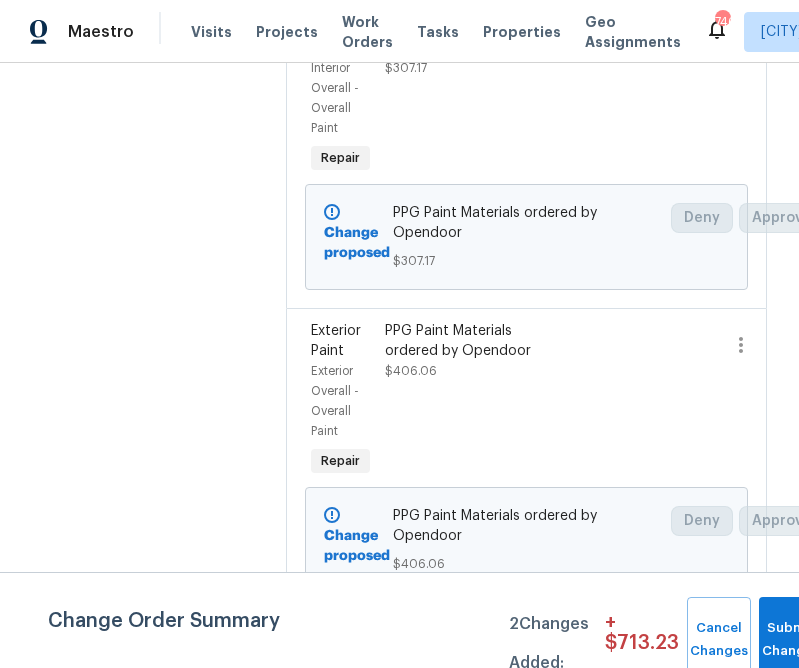 scroll, scrollTop: 411, scrollLeft: 0, axis: vertical 